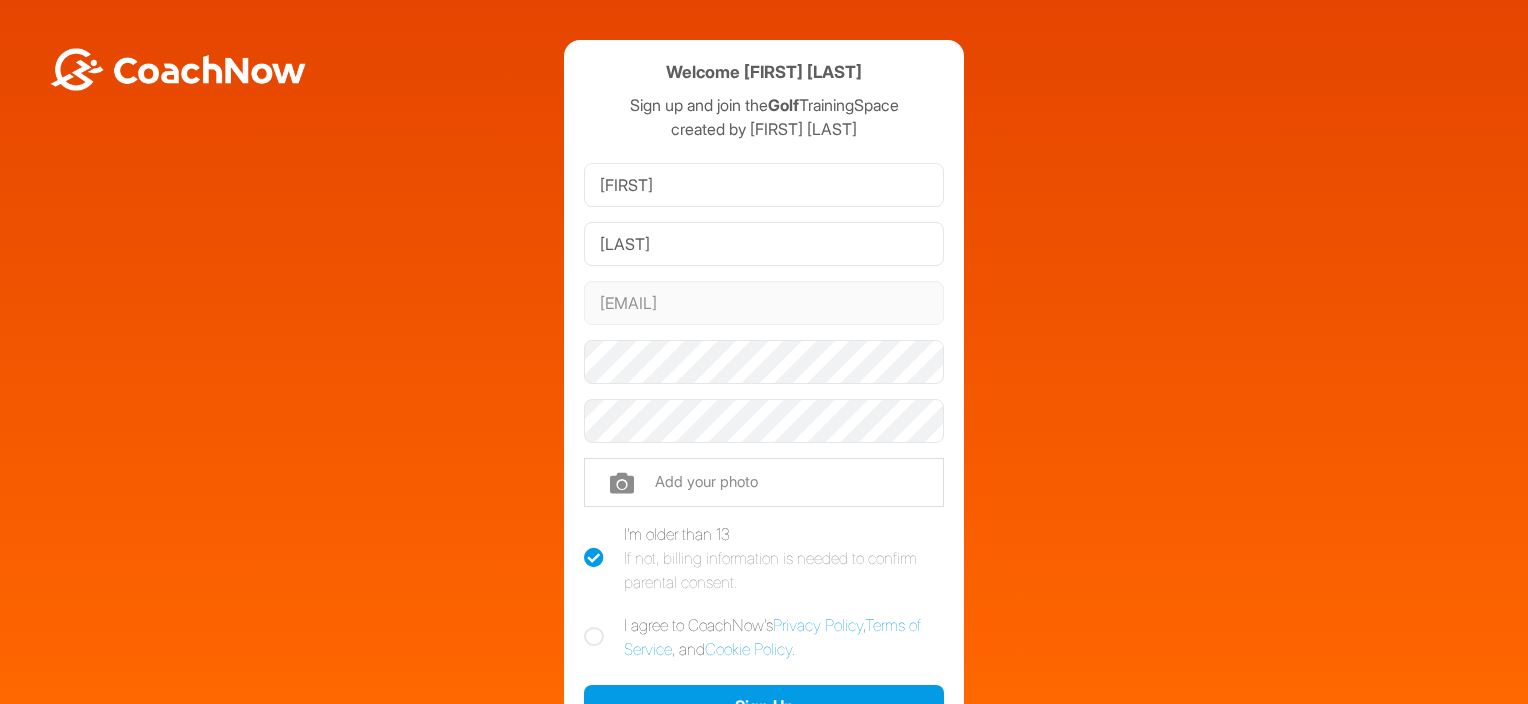 scroll, scrollTop: 0, scrollLeft: 0, axis: both 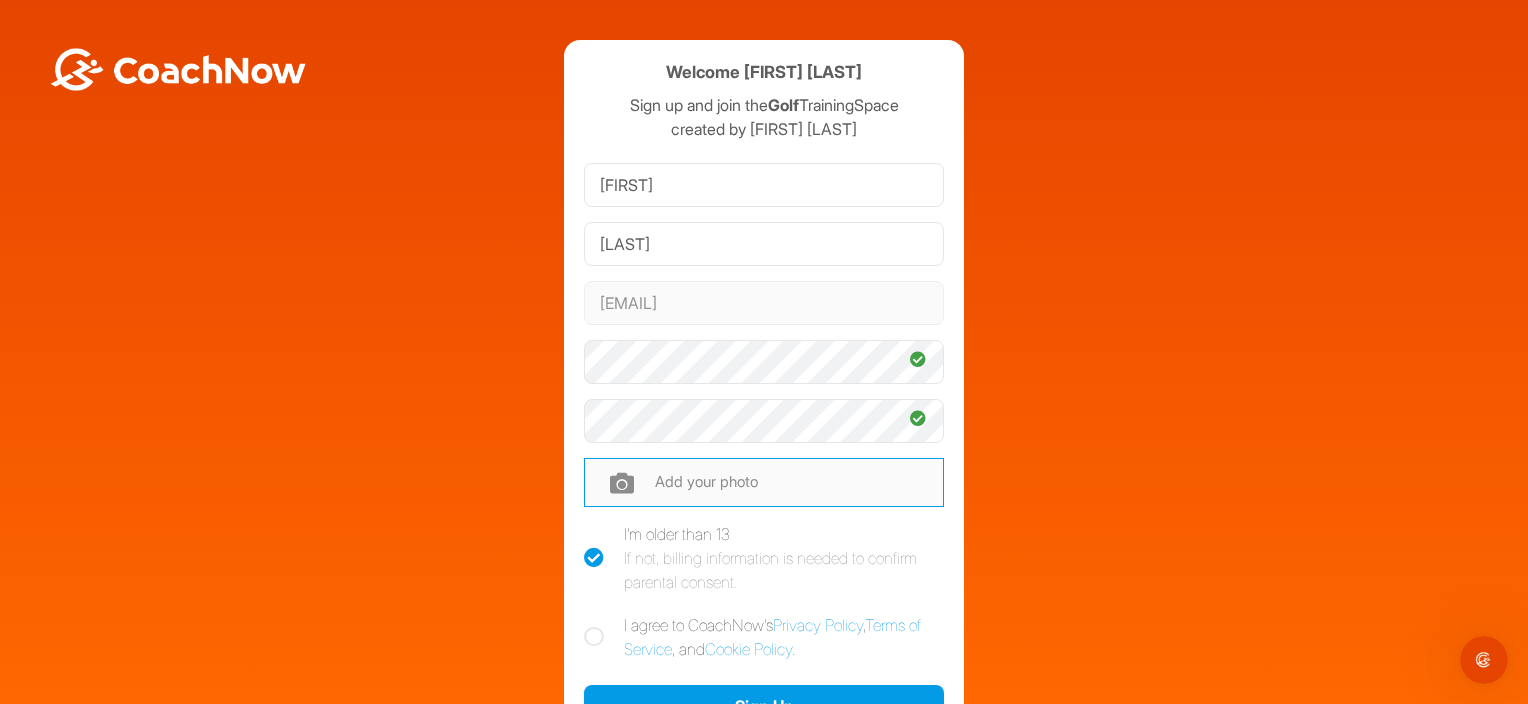 click at bounding box center [764, 482] 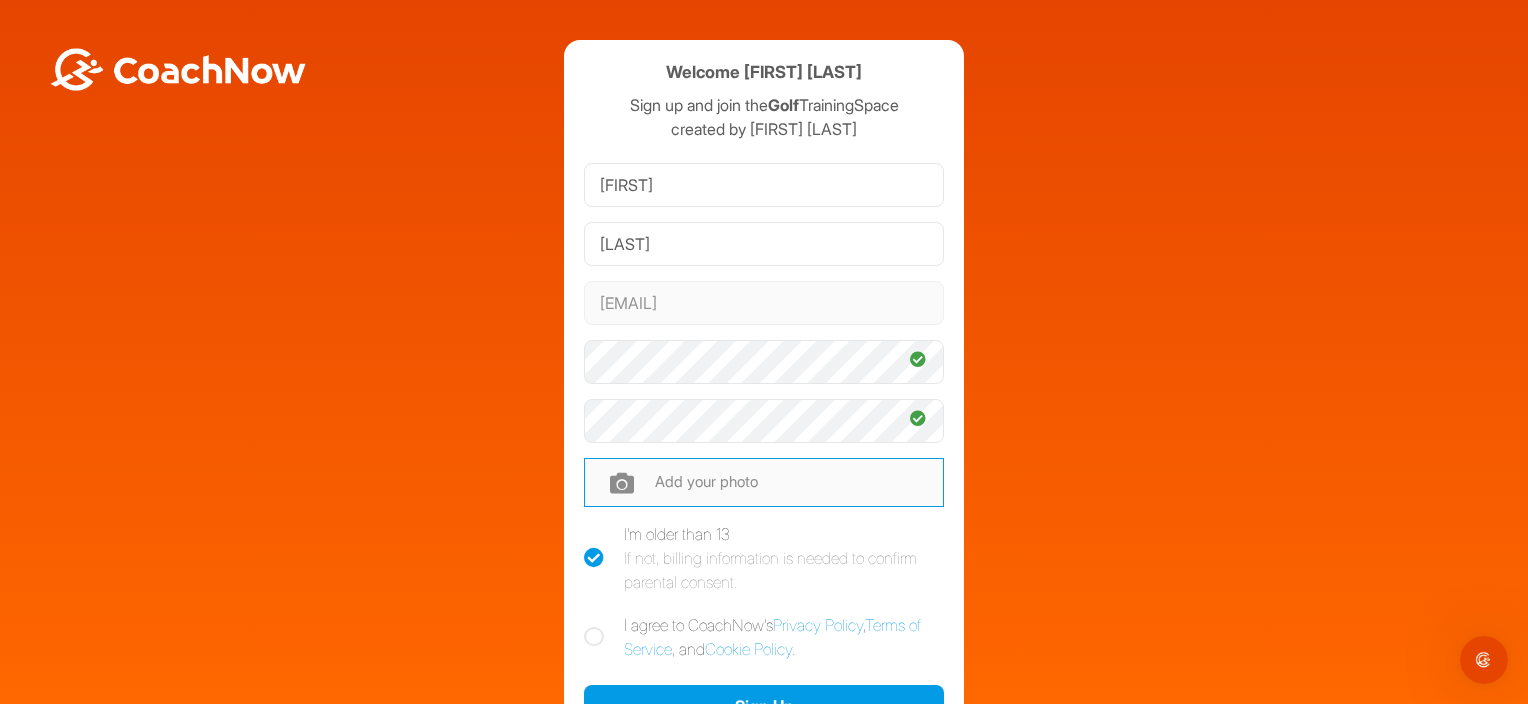 type on "C:\fakepath\IMG_4222.JPG" 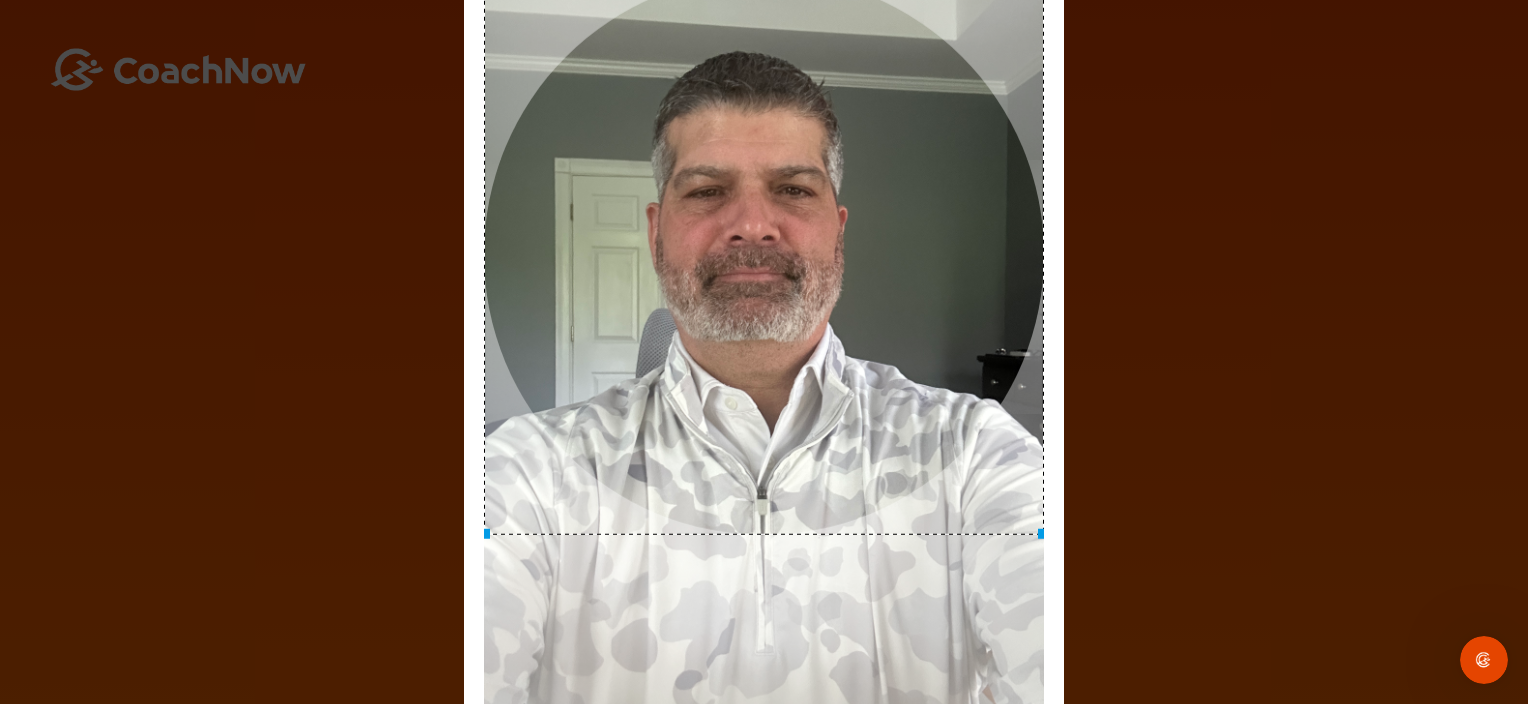 drag, startPoint x: 936, startPoint y: 362, endPoint x: 899, endPoint y: 269, distance: 100.08996 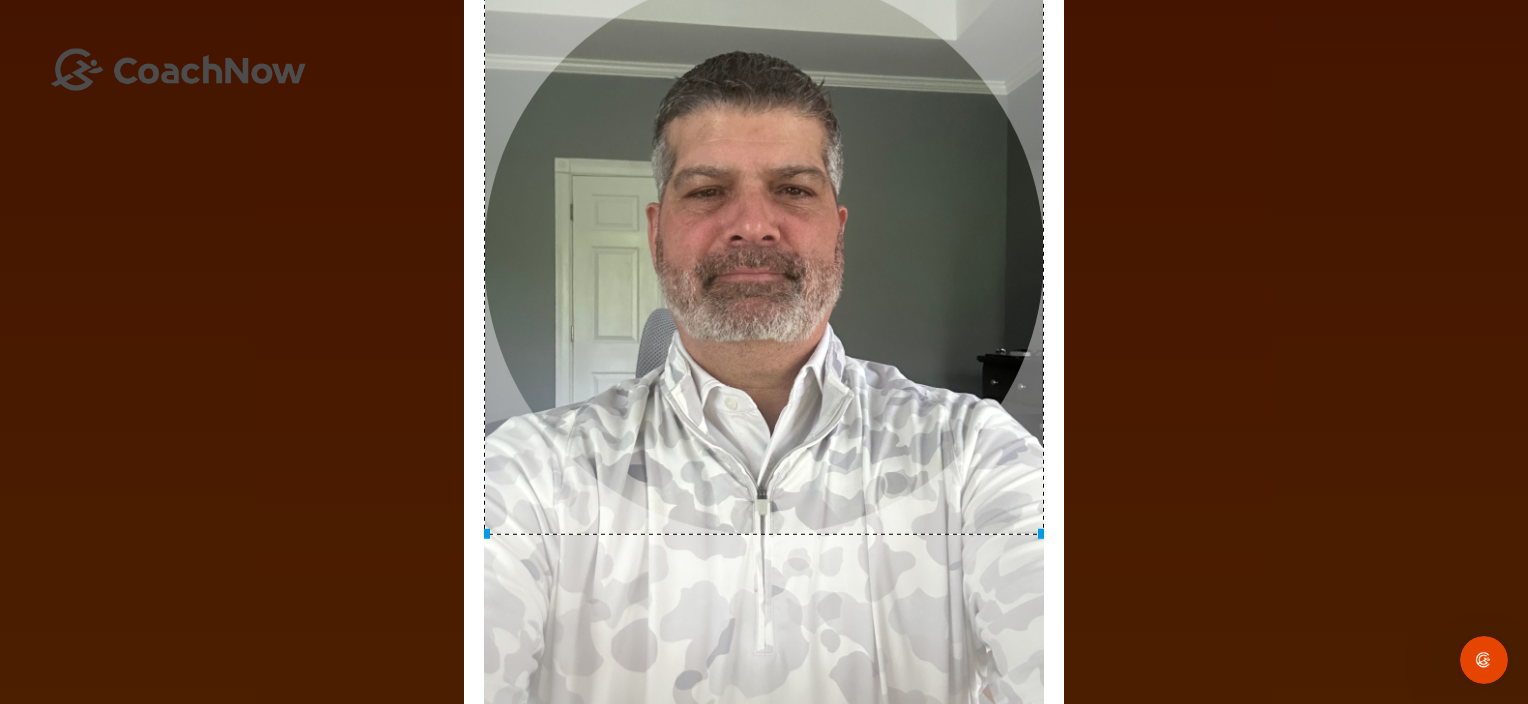 click at bounding box center (764, 254) 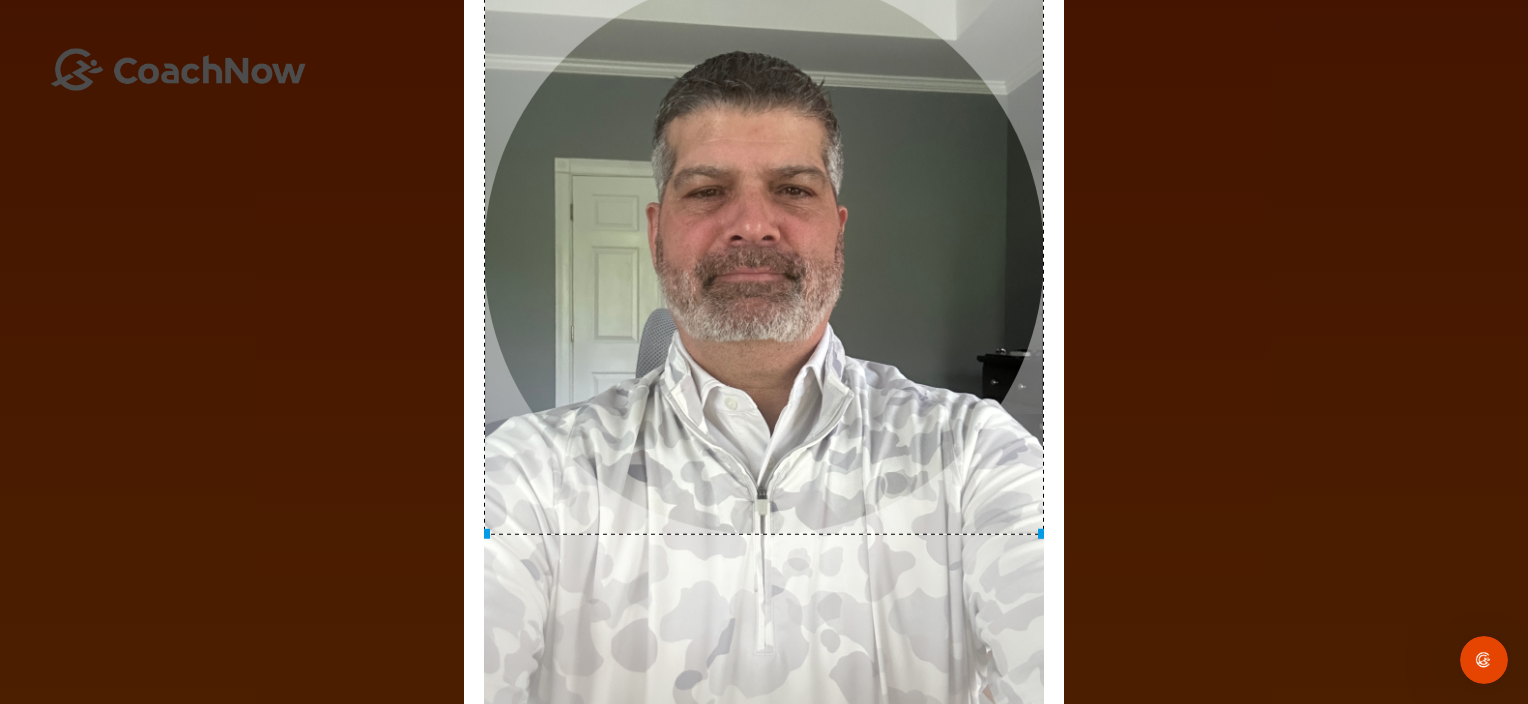 click on "Adjust Your Picture ✕ Set Picture Cancel" at bounding box center [764, 352] 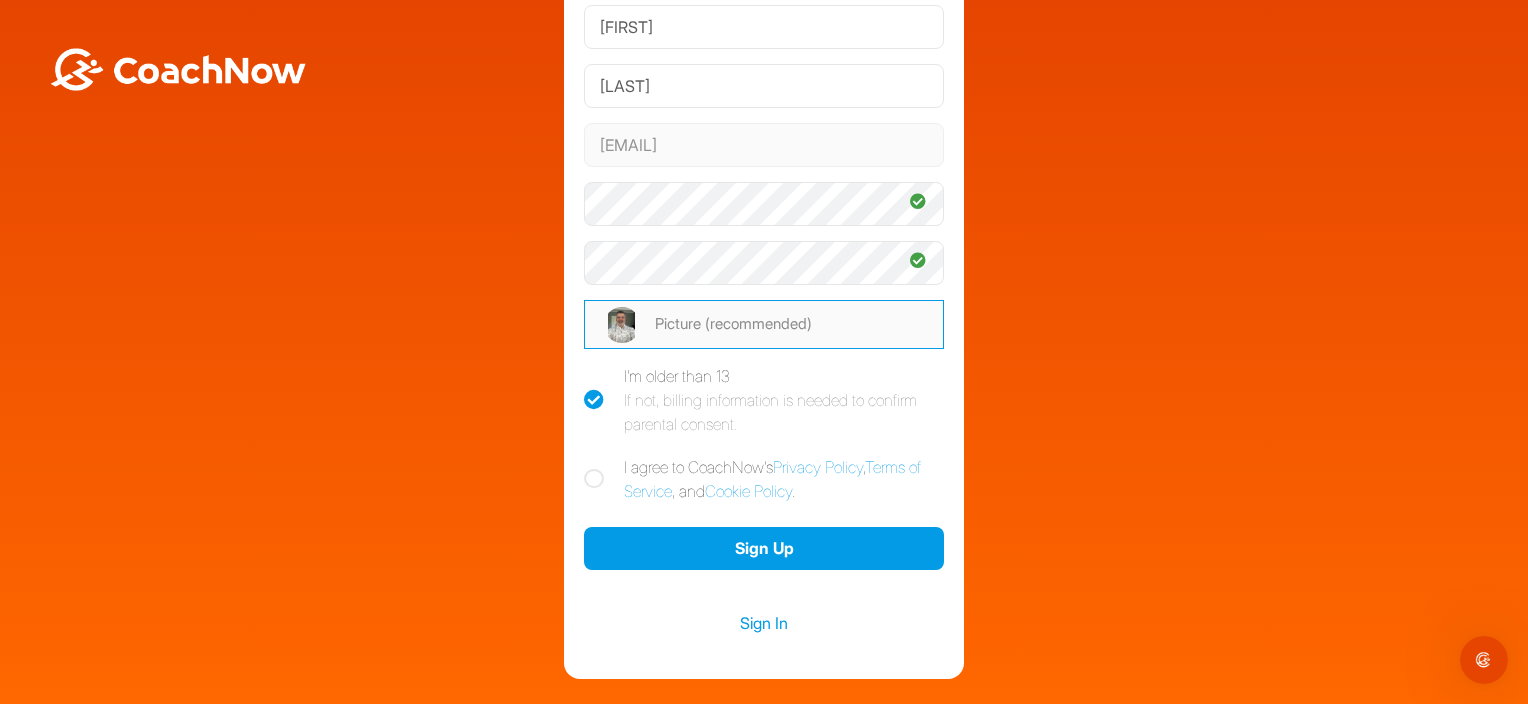 scroll, scrollTop: 271, scrollLeft: 0, axis: vertical 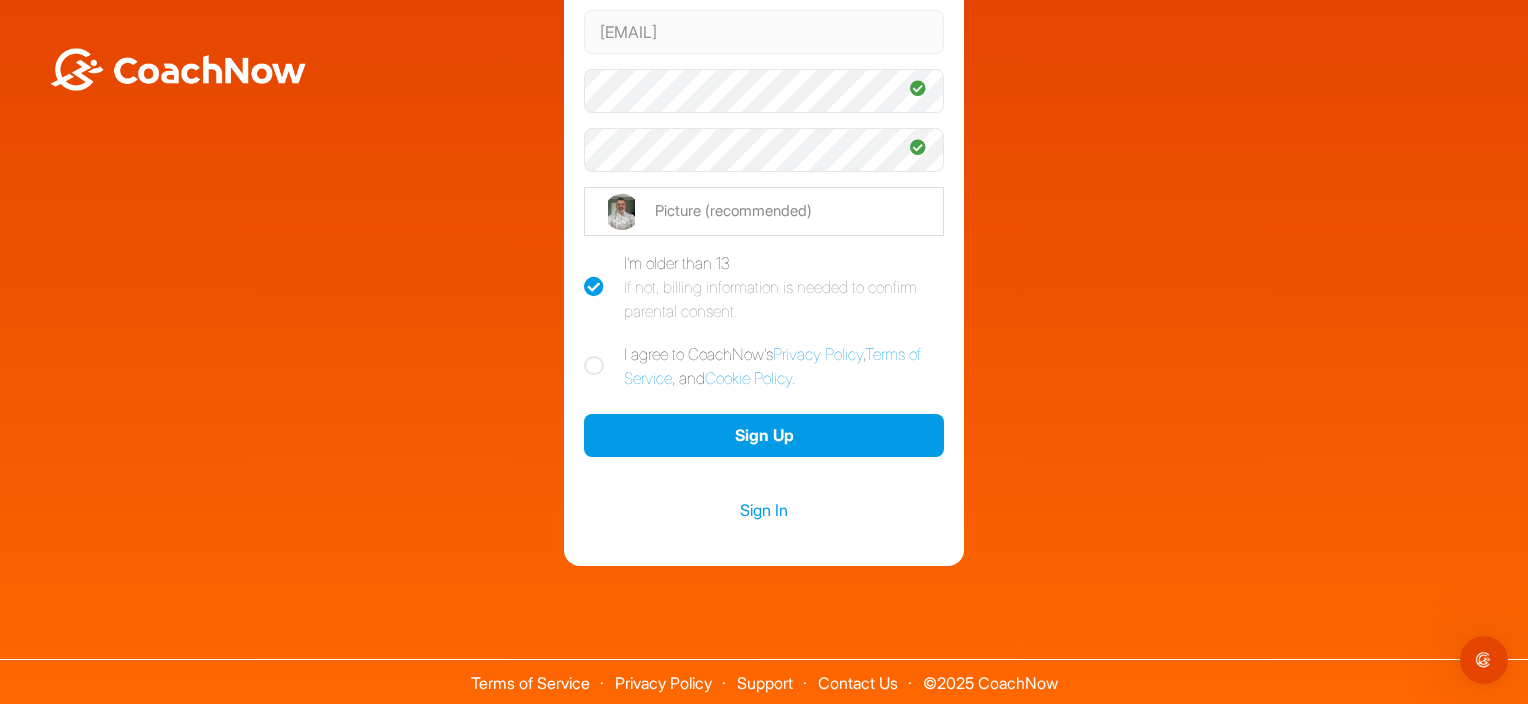 click at bounding box center [594, 366] 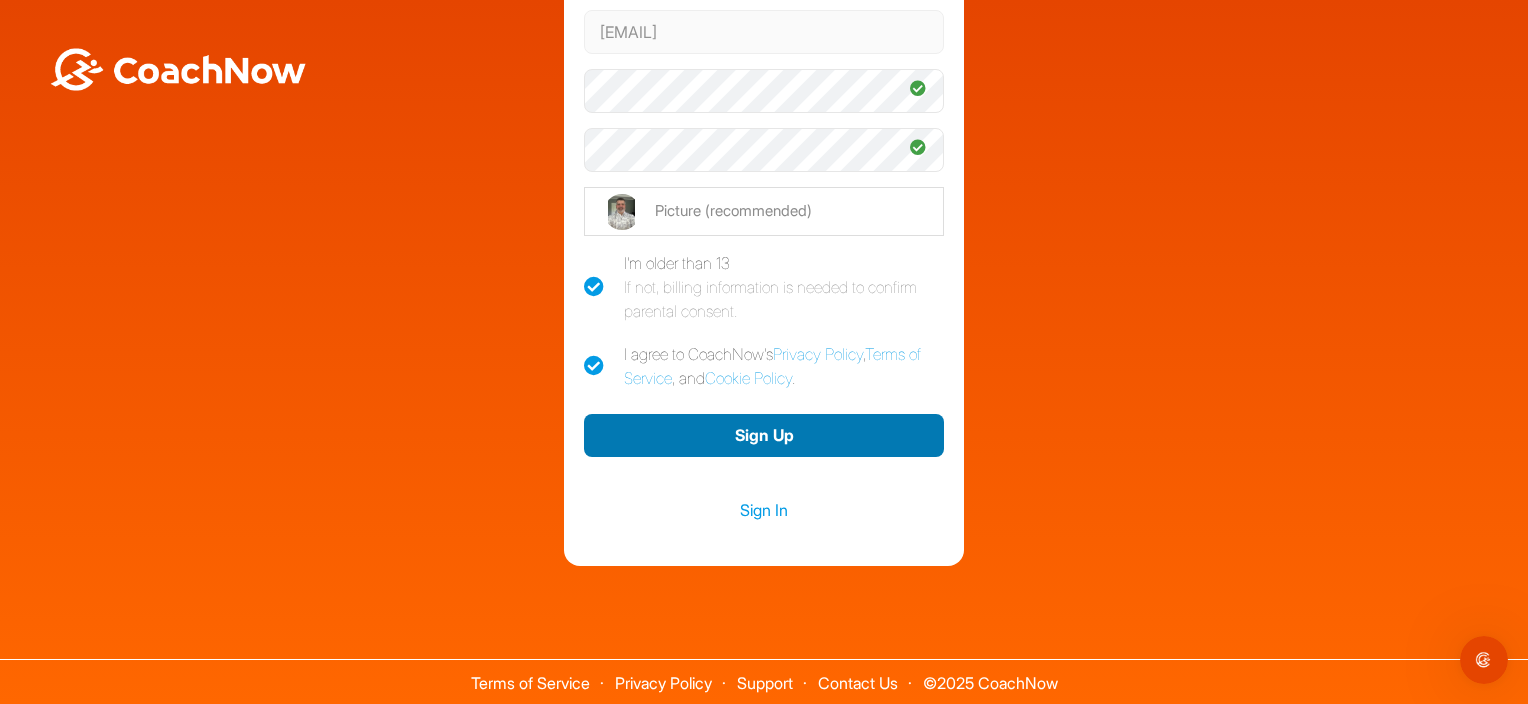 click on "Sign Up" at bounding box center [764, 435] 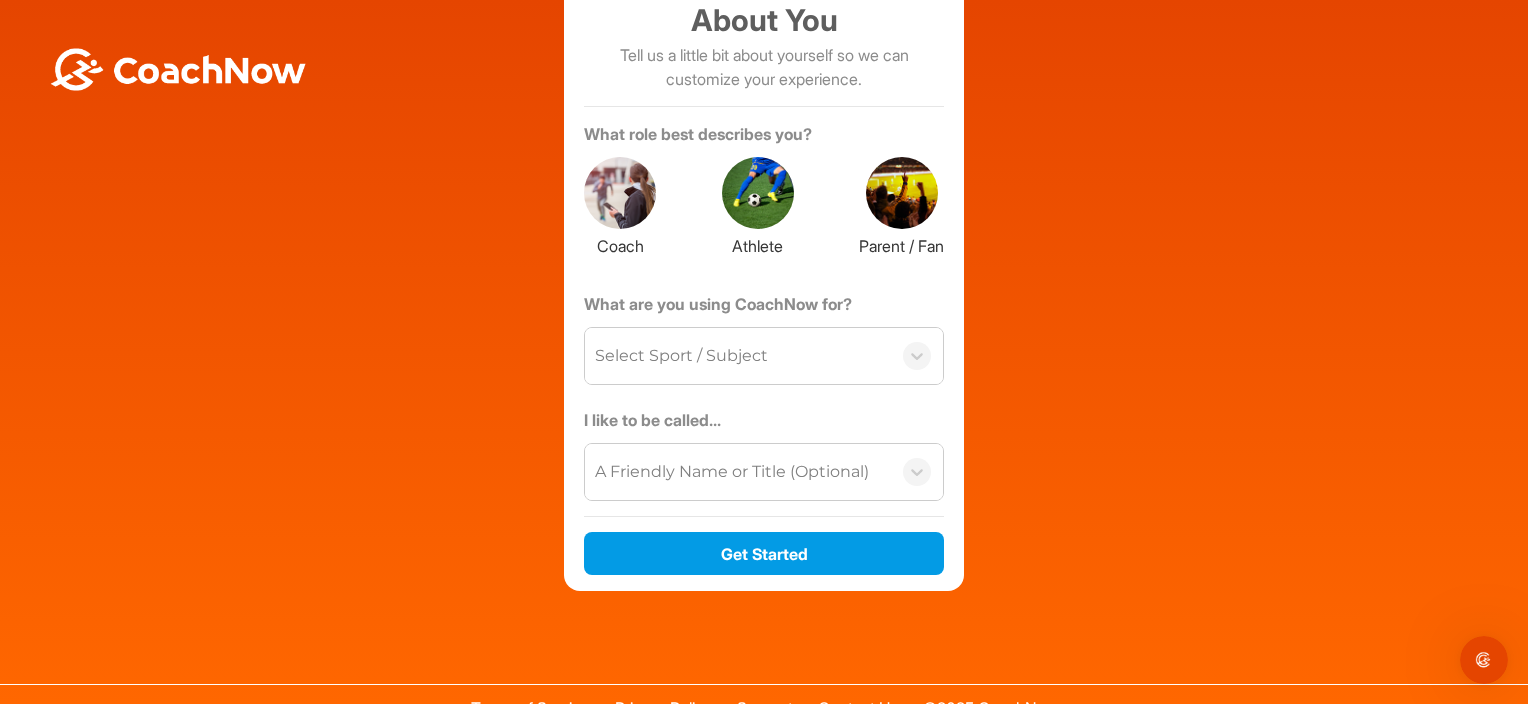 scroll, scrollTop: 184, scrollLeft: 0, axis: vertical 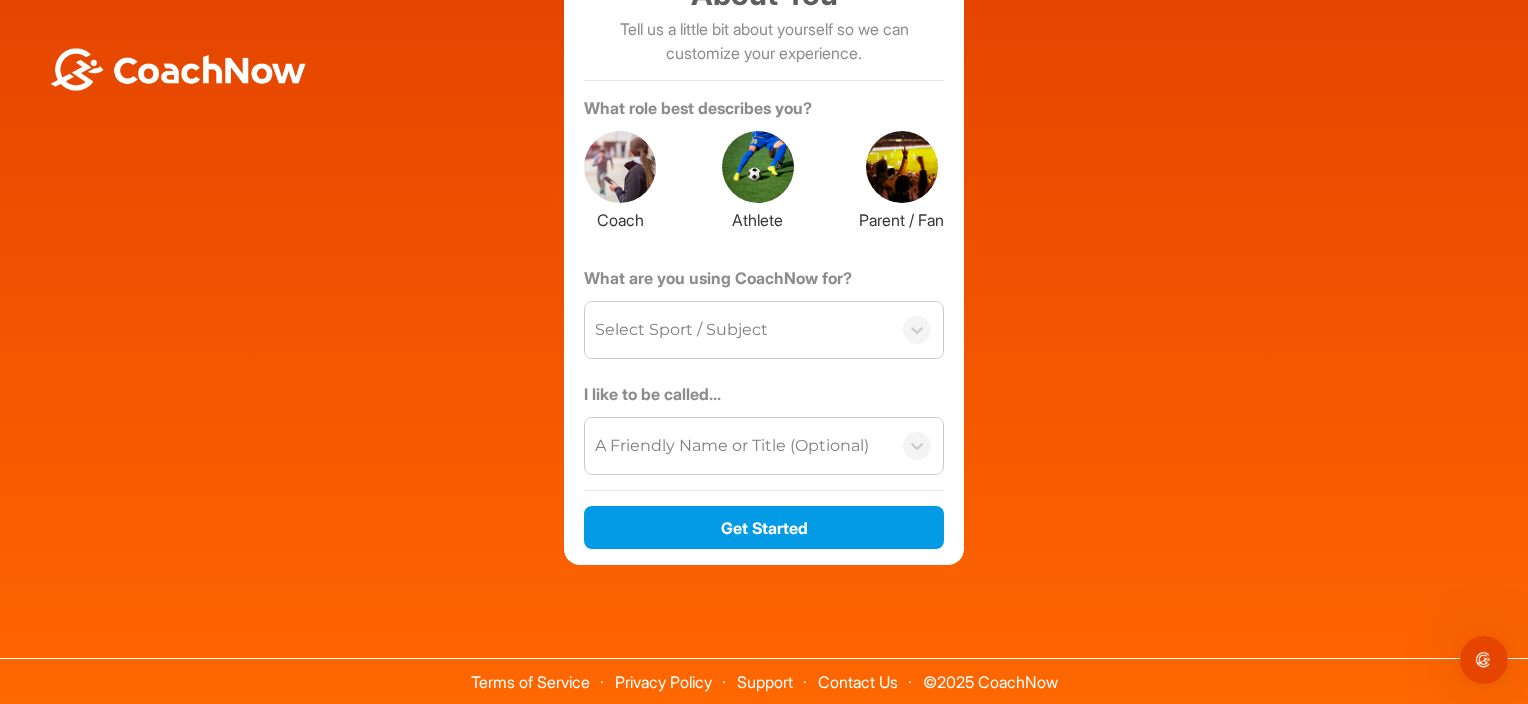 click on "Select Sport / Subject" at bounding box center (738, 330) 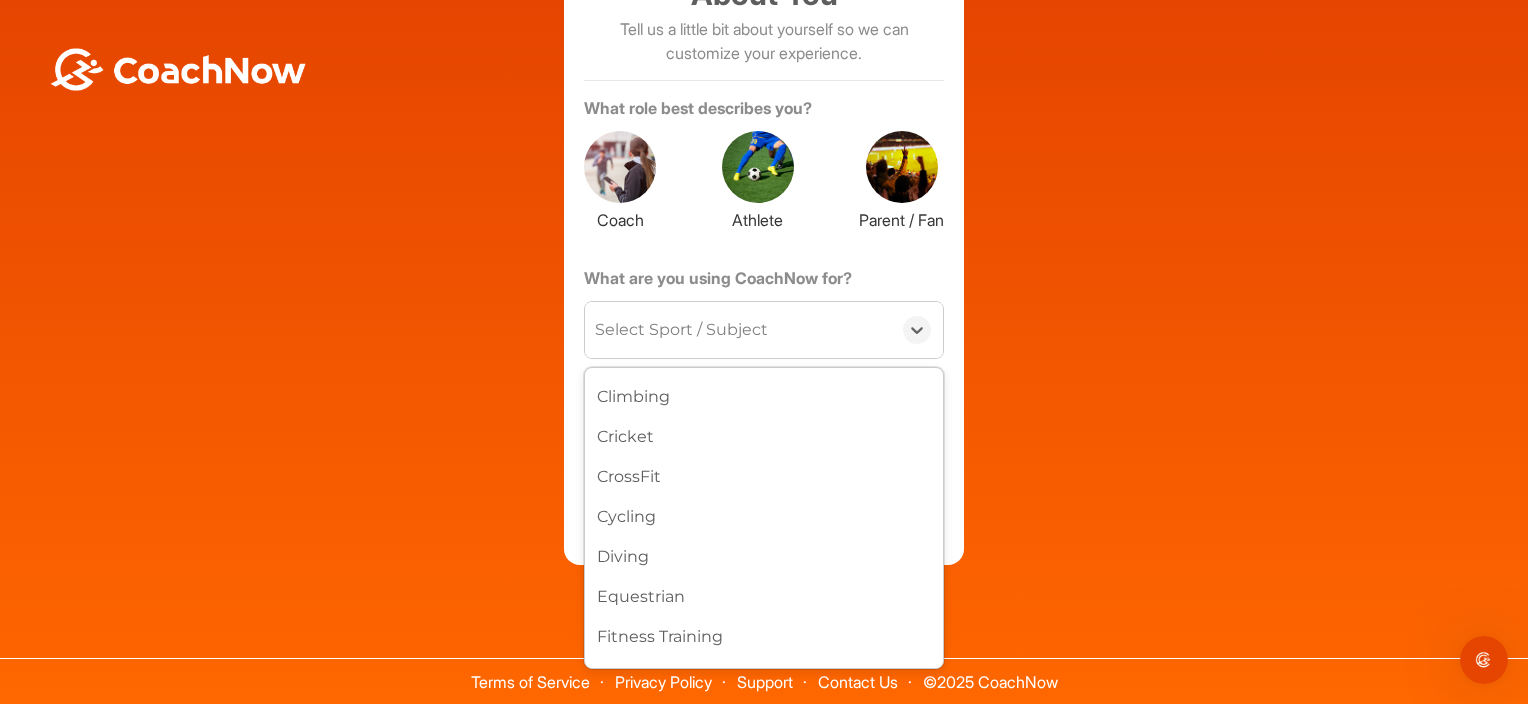 scroll, scrollTop: 400, scrollLeft: 0, axis: vertical 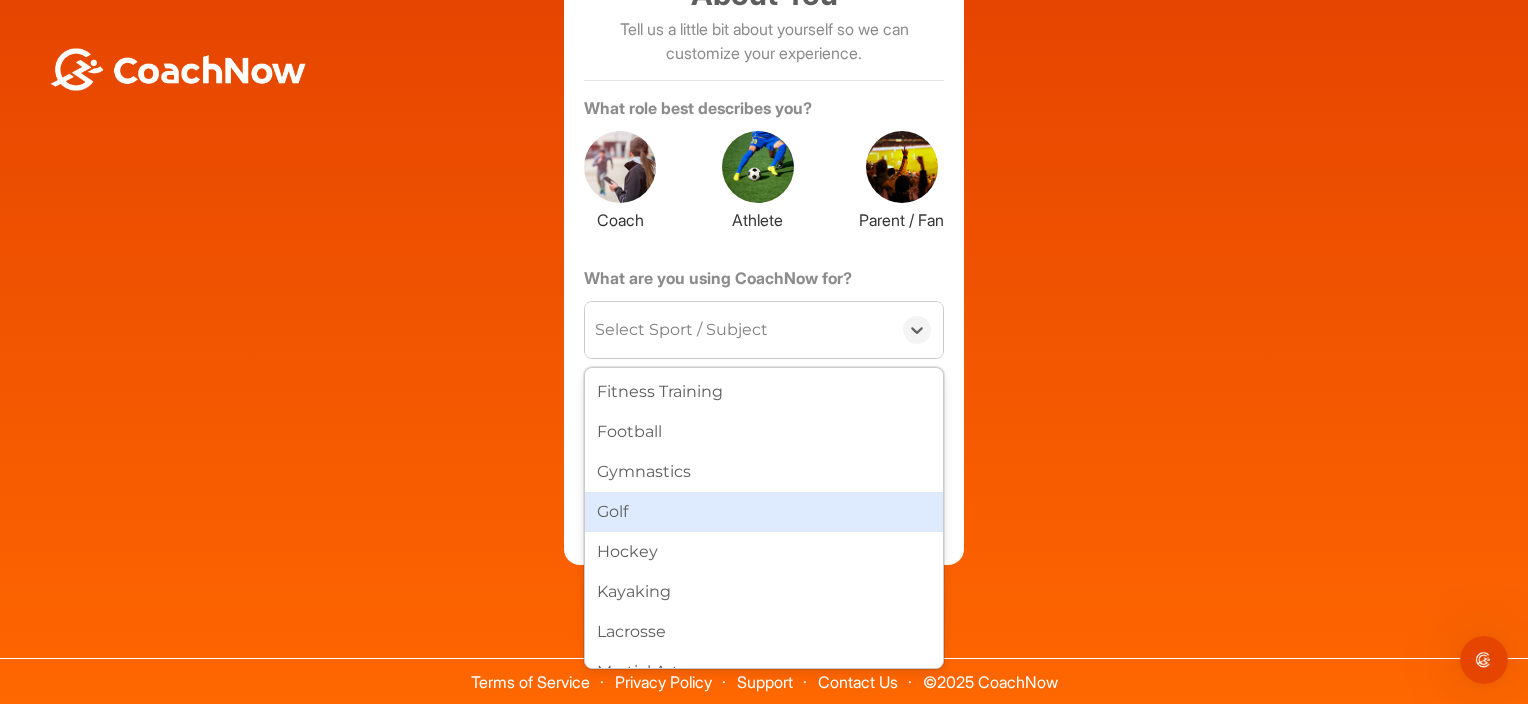 click on "Golf" at bounding box center (764, 512) 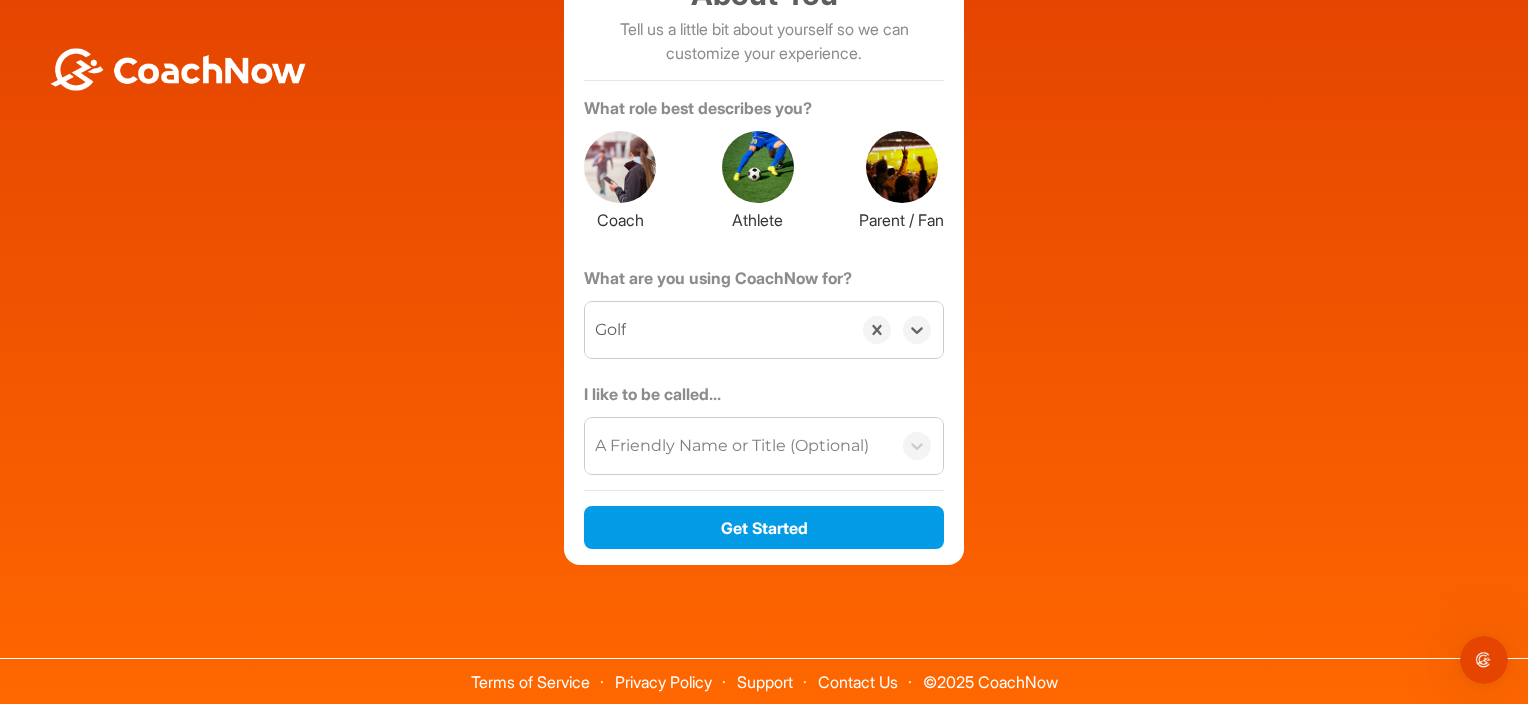 click on "A Friendly Name or Title (Optional)" at bounding box center [732, 446] 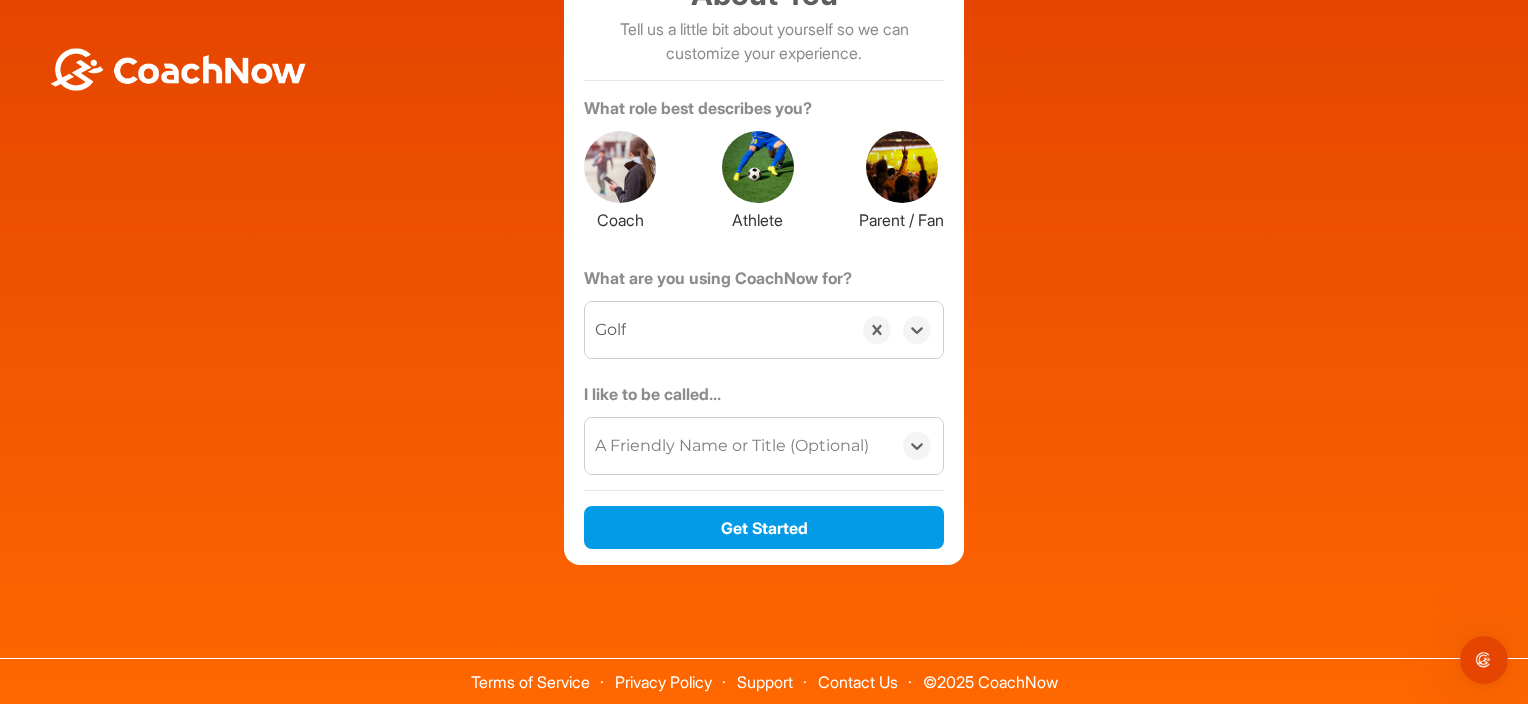 click on "A Friendly Name or Title (Optional)" at bounding box center (732, 446) 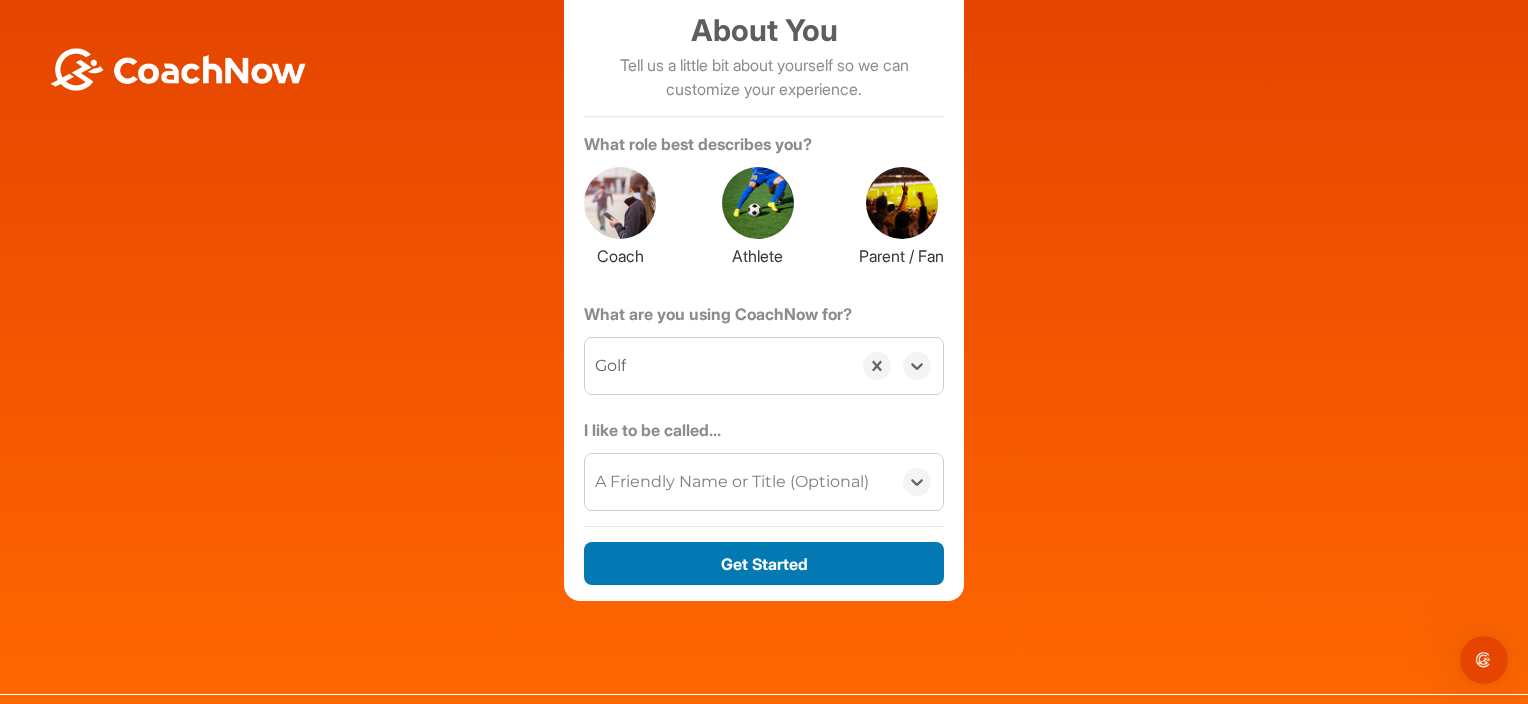 scroll, scrollTop: 184, scrollLeft: 0, axis: vertical 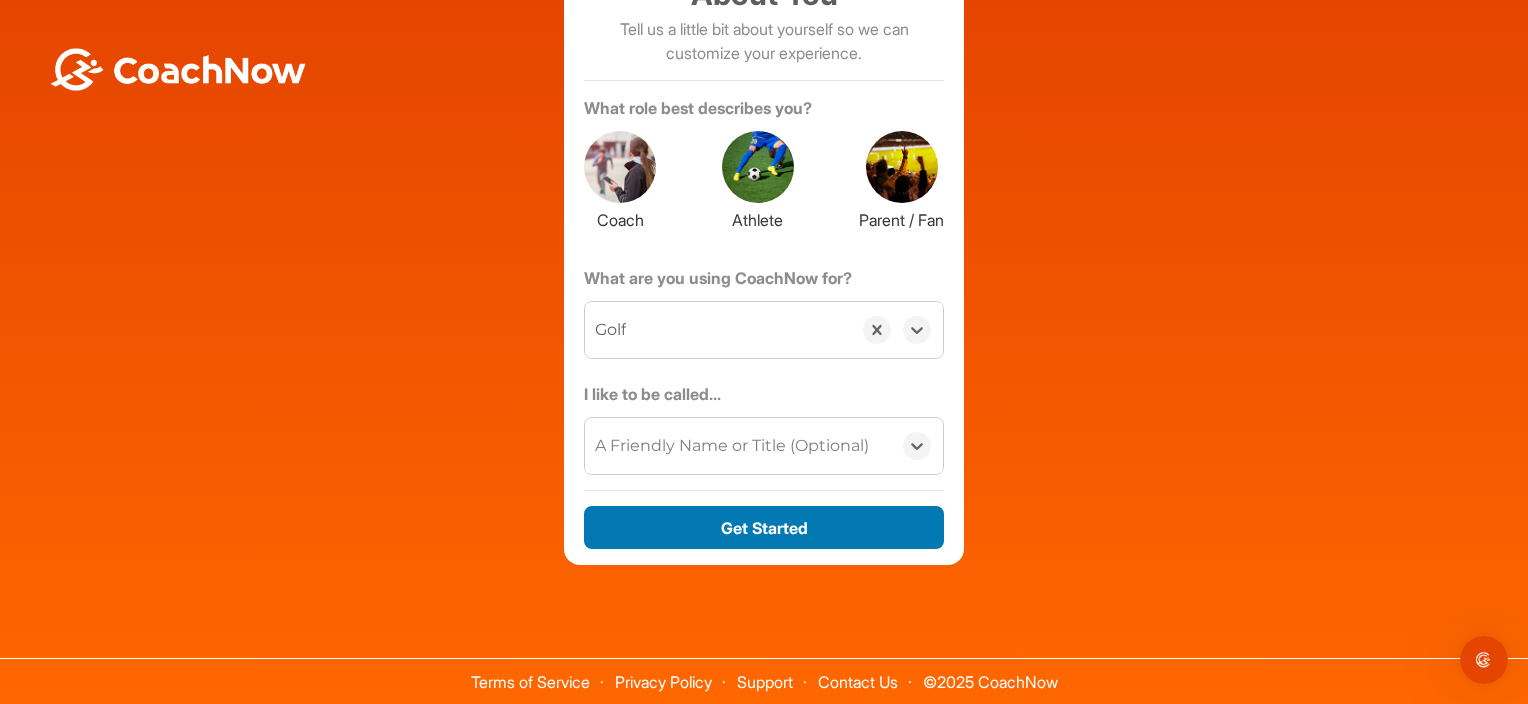 click on "Get Started" at bounding box center (764, 527) 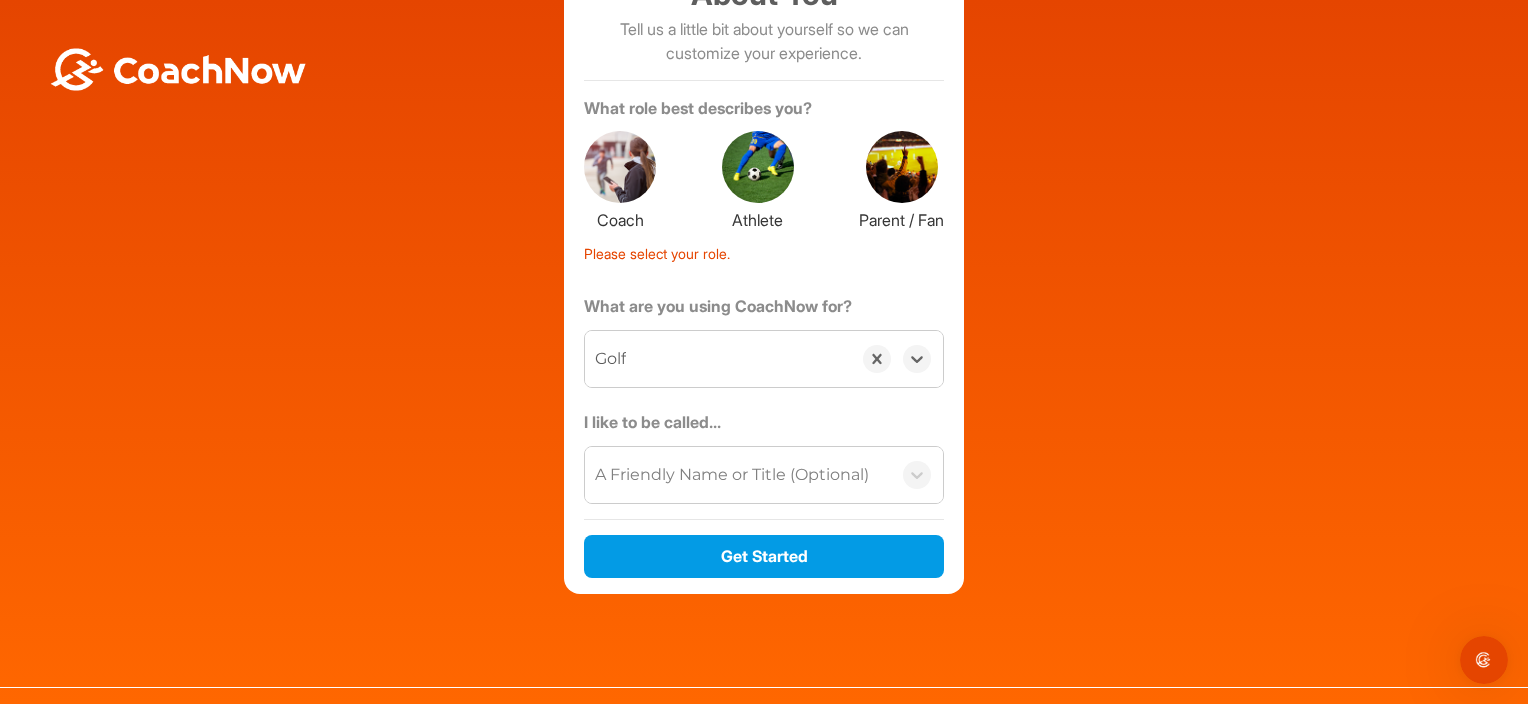 click at bounding box center (758, 167) 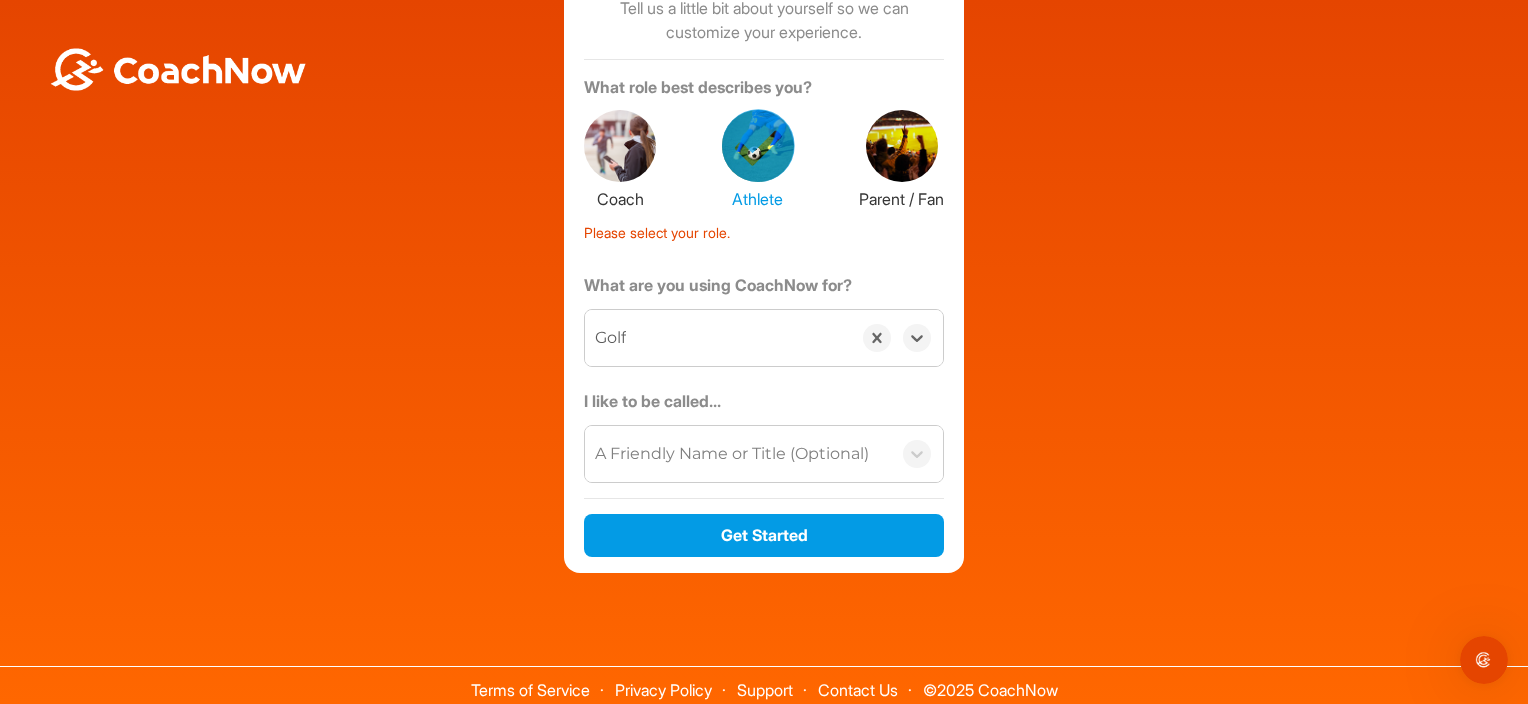 scroll, scrollTop: 212, scrollLeft: 0, axis: vertical 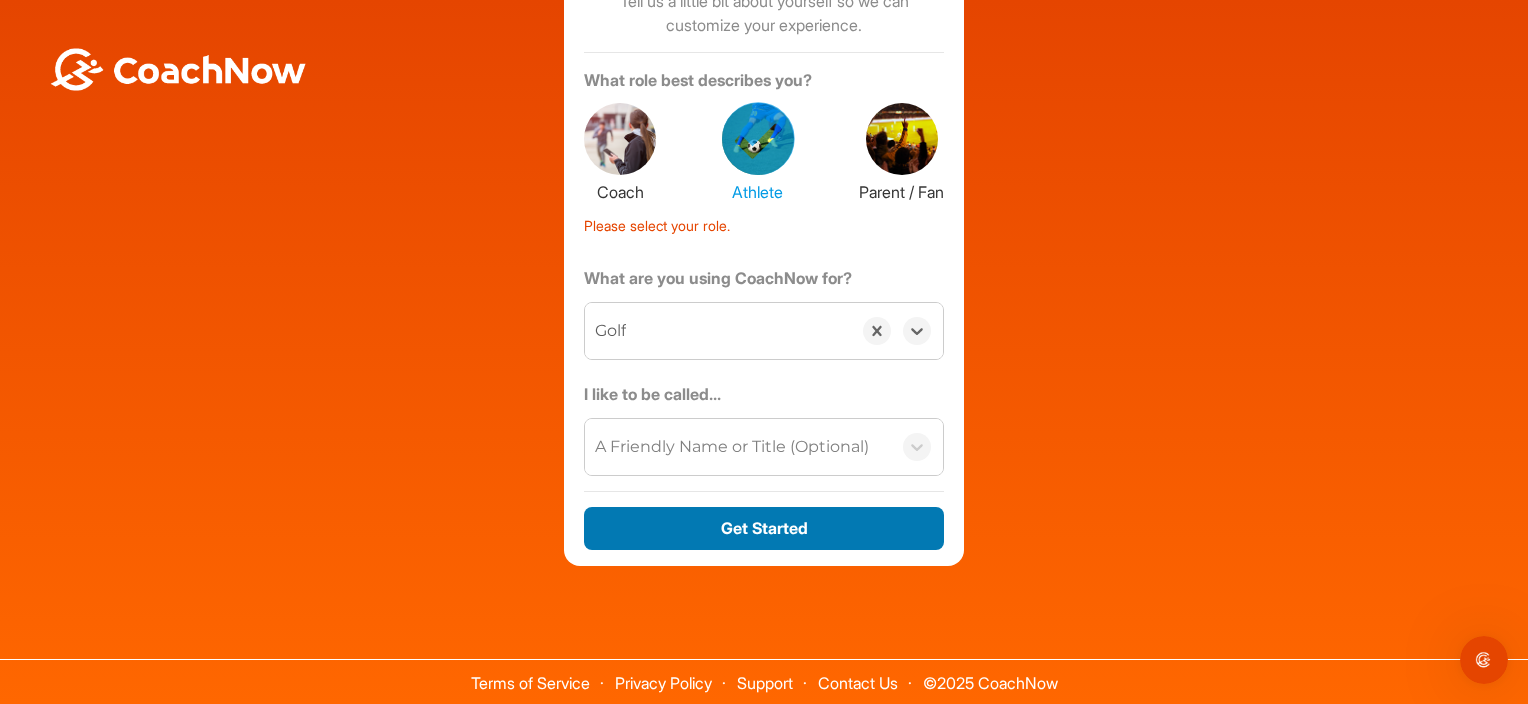 click on "Get Started" at bounding box center (764, 528) 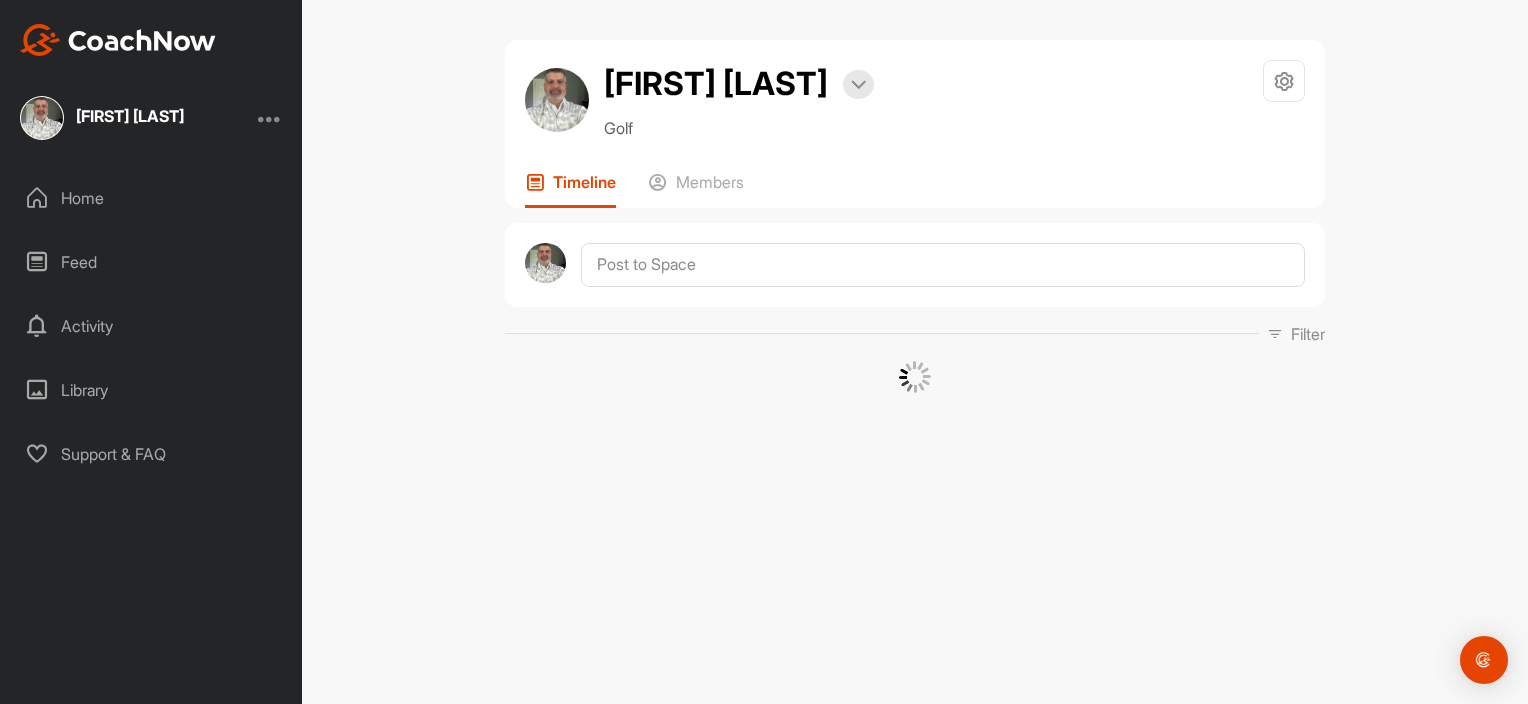 scroll, scrollTop: 0, scrollLeft: 0, axis: both 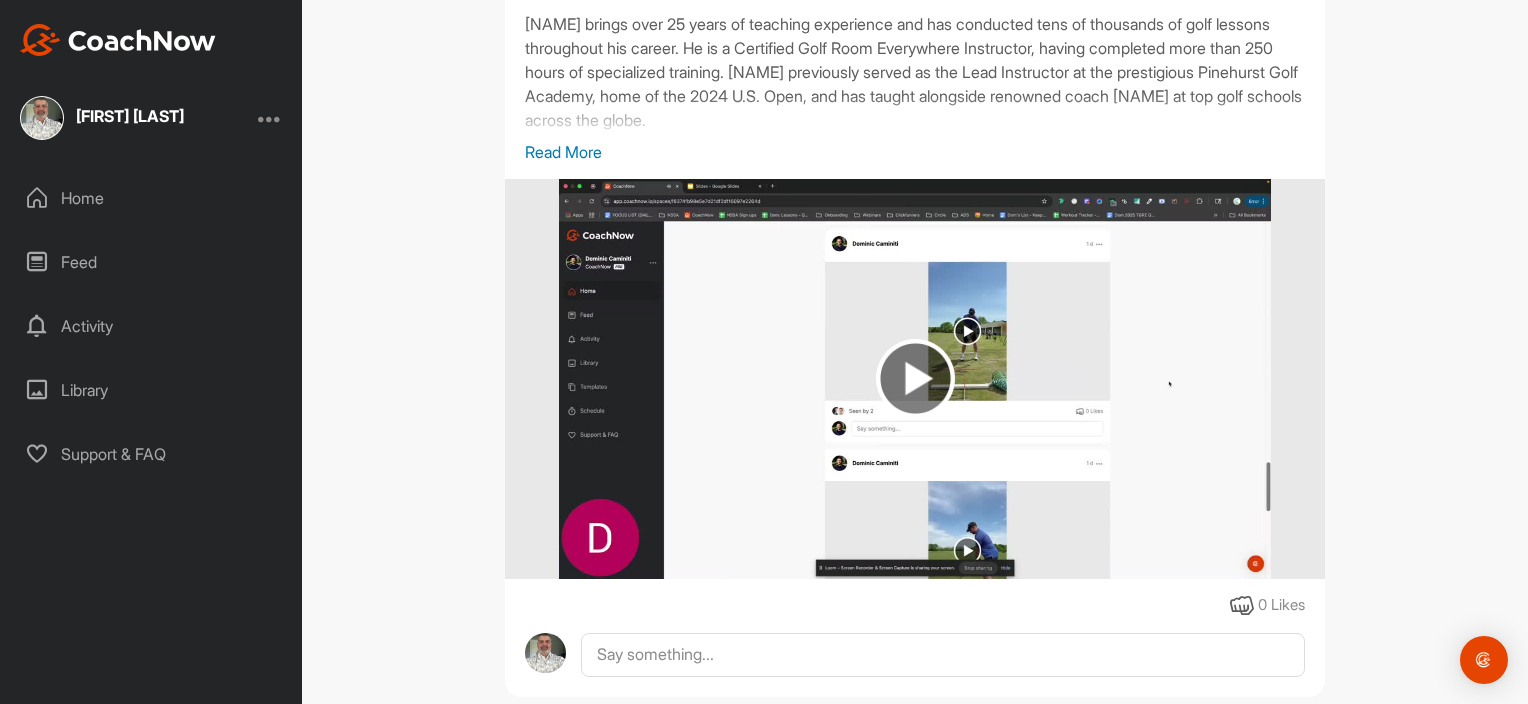 click on "Read More" at bounding box center (915, 152) 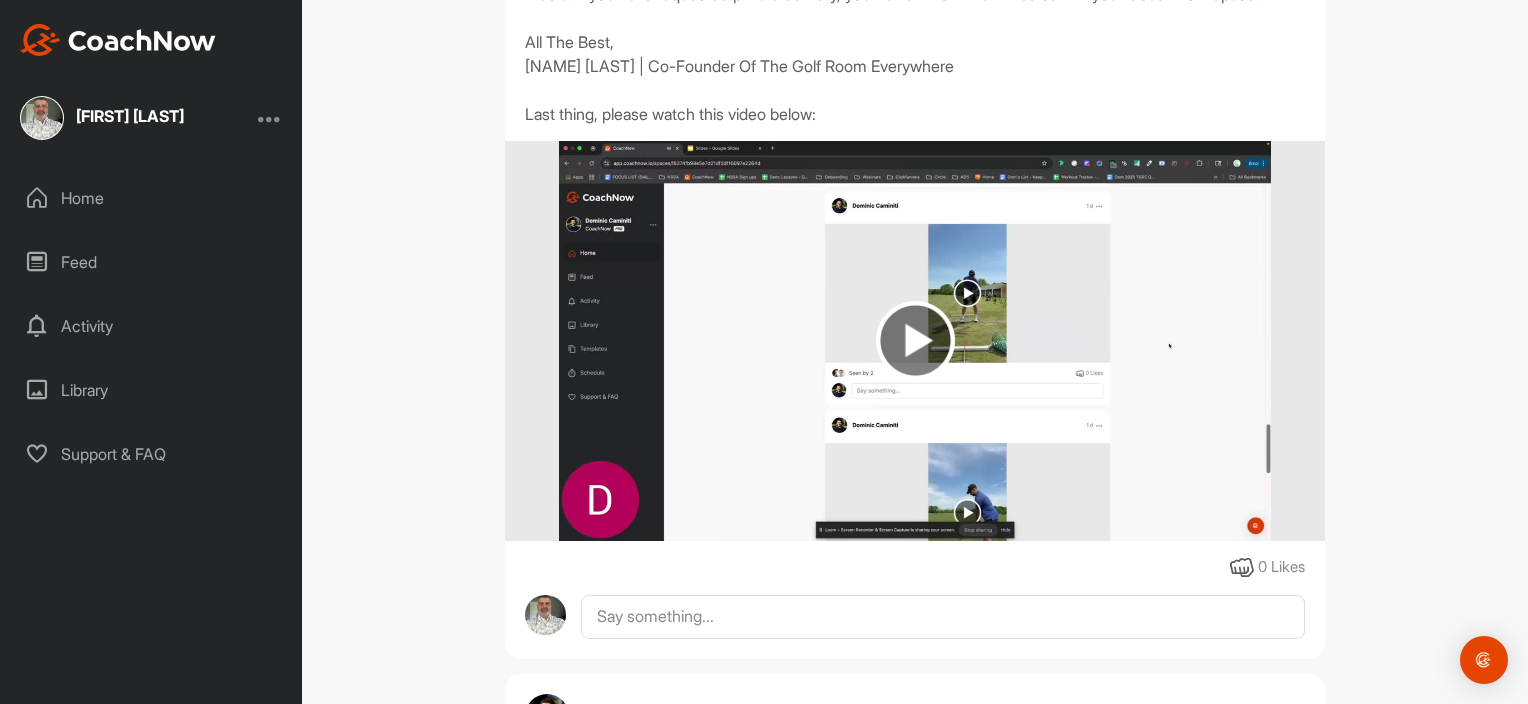 scroll, scrollTop: 664, scrollLeft: 0, axis: vertical 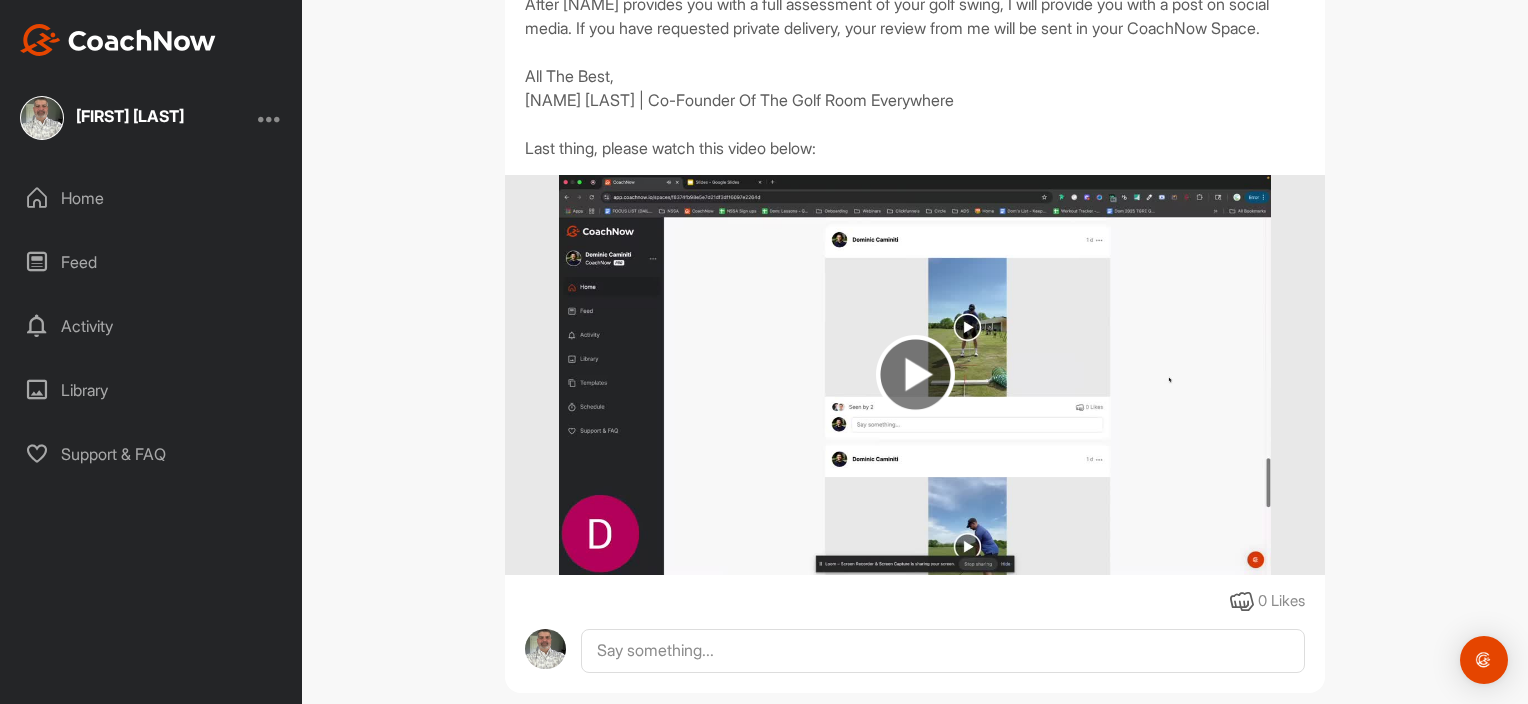 click at bounding box center (915, 374) 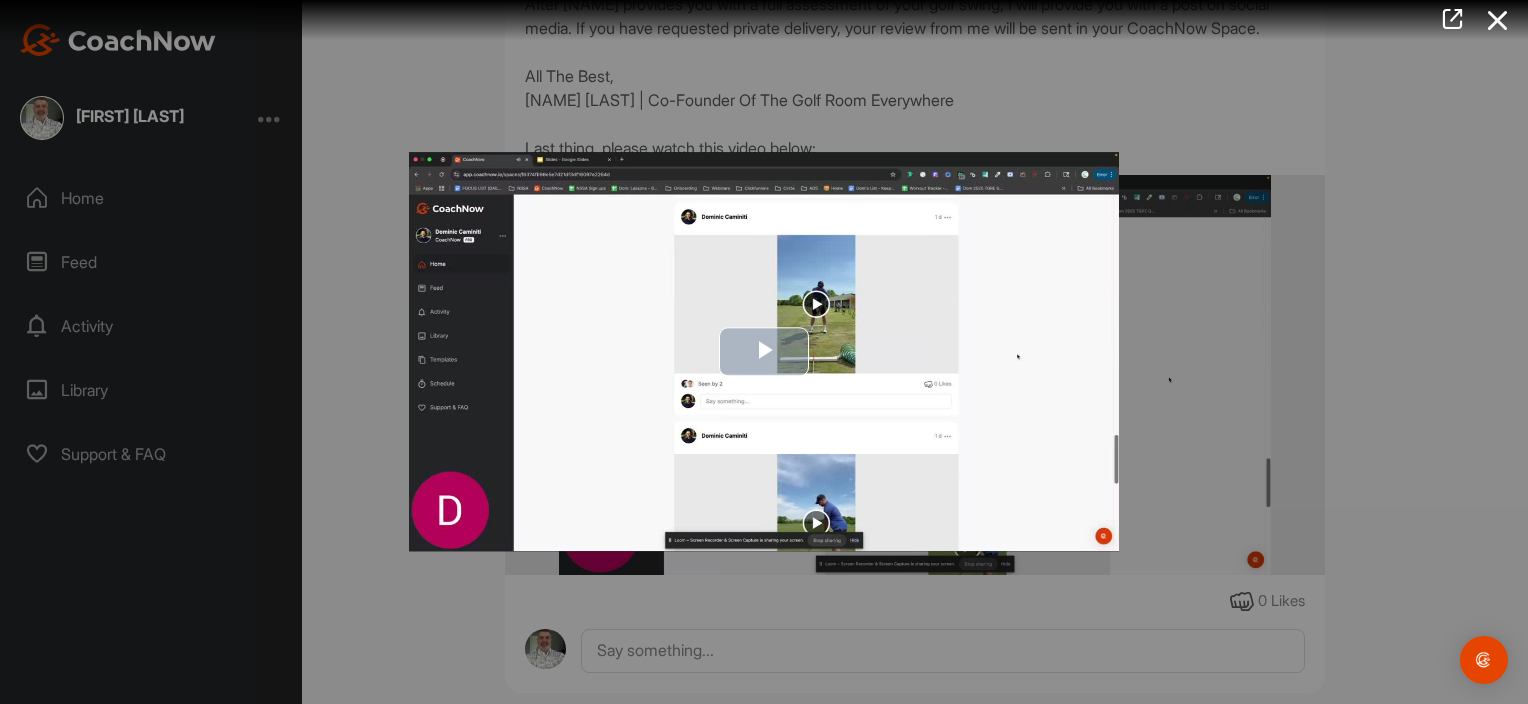 click at bounding box center [764, 352] 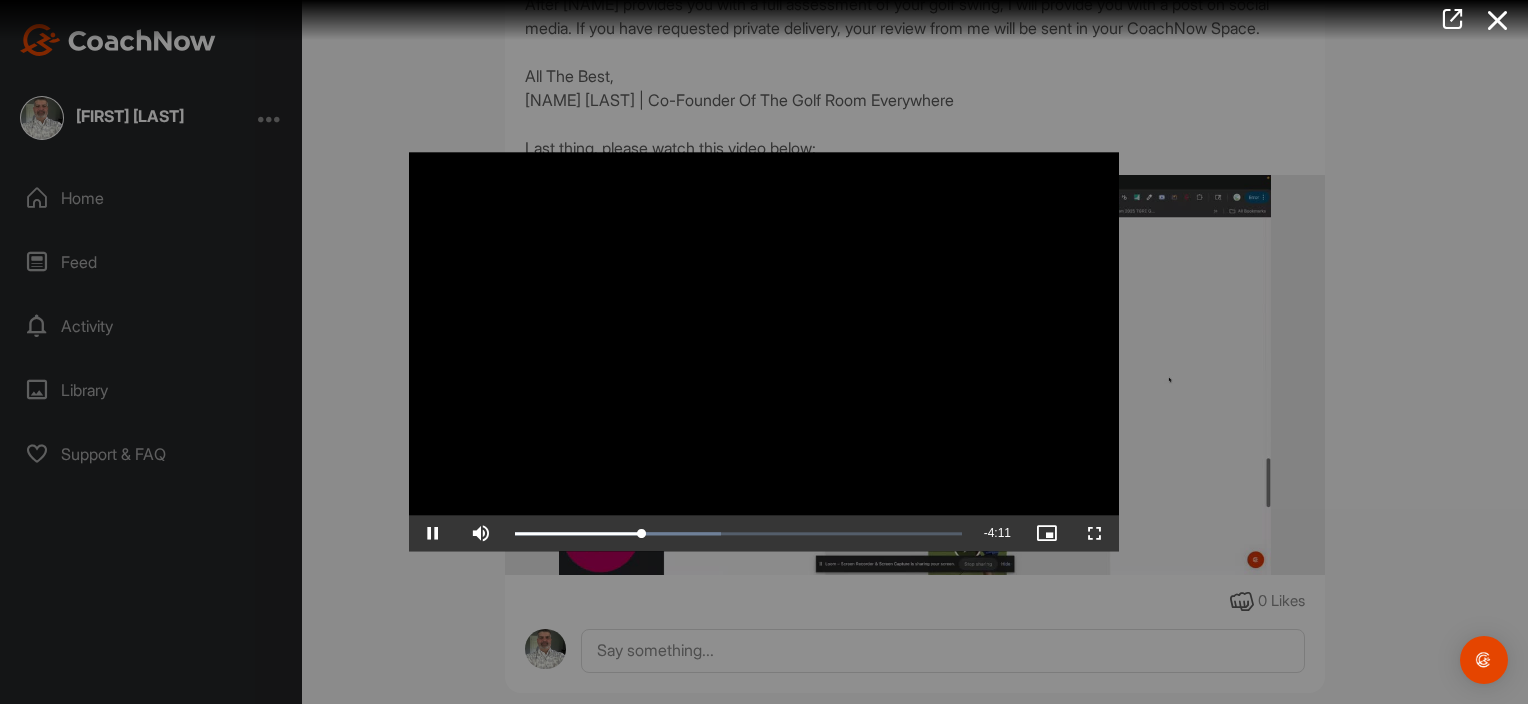 click at bounding box center (764, 352) 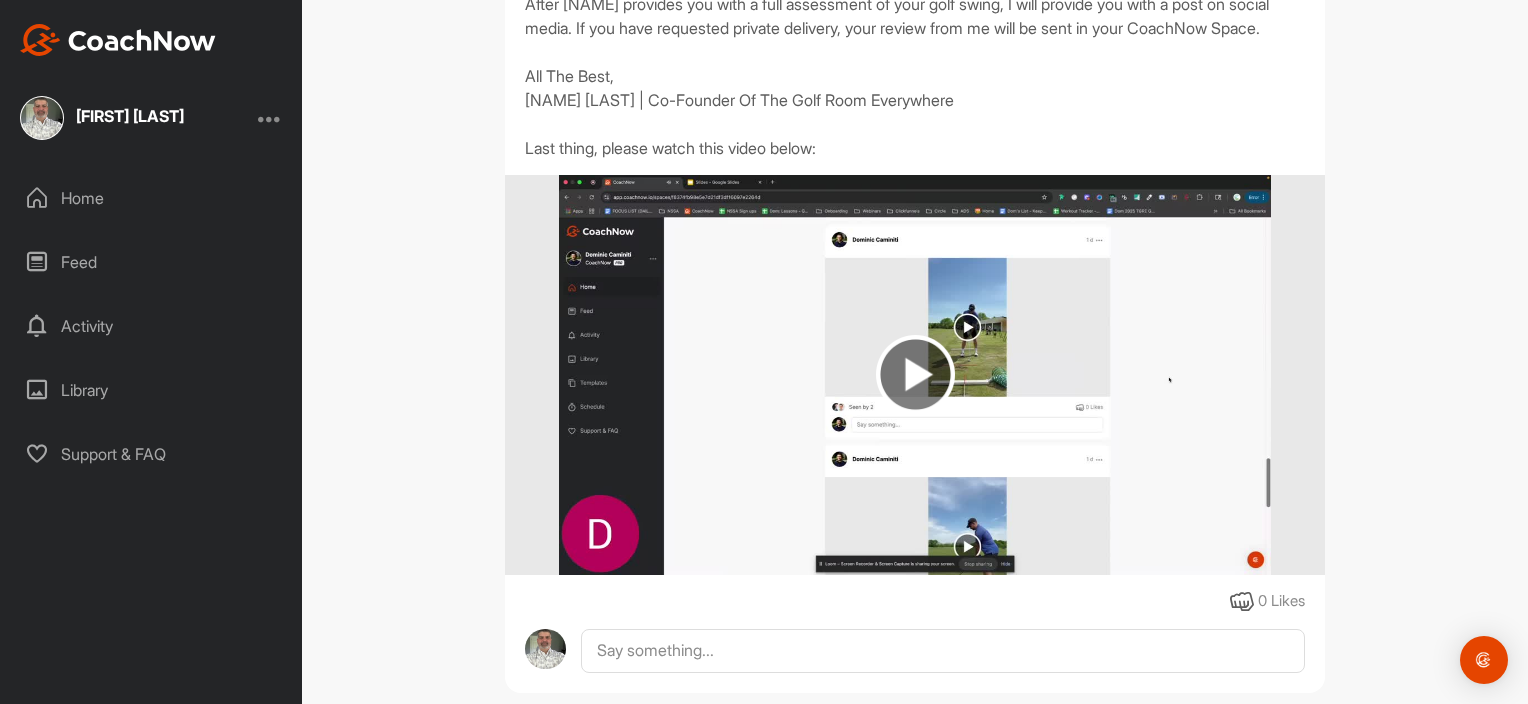 click on "Home" at bounding box center [152, 198] 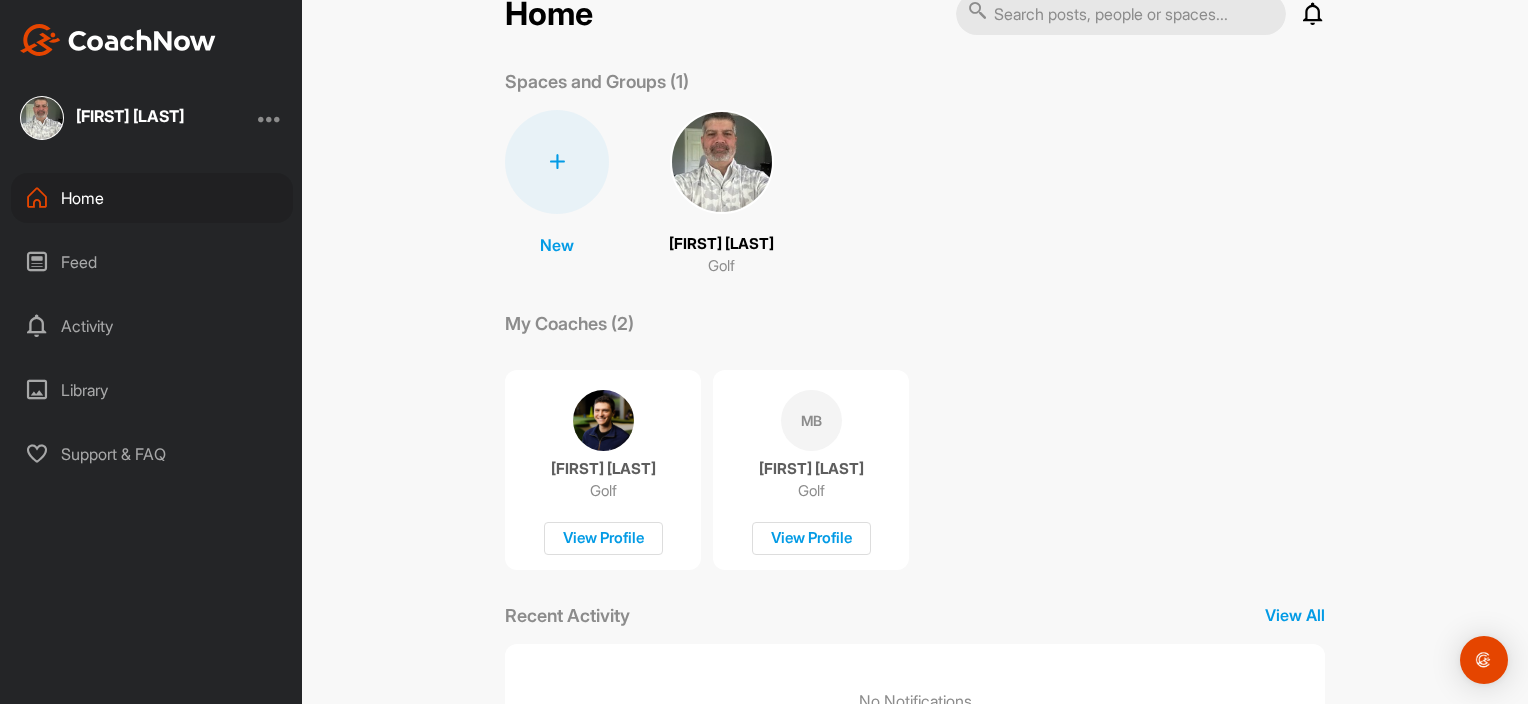 scroll, scrollTop: 148, scrollLeft: 0, axis: vertical 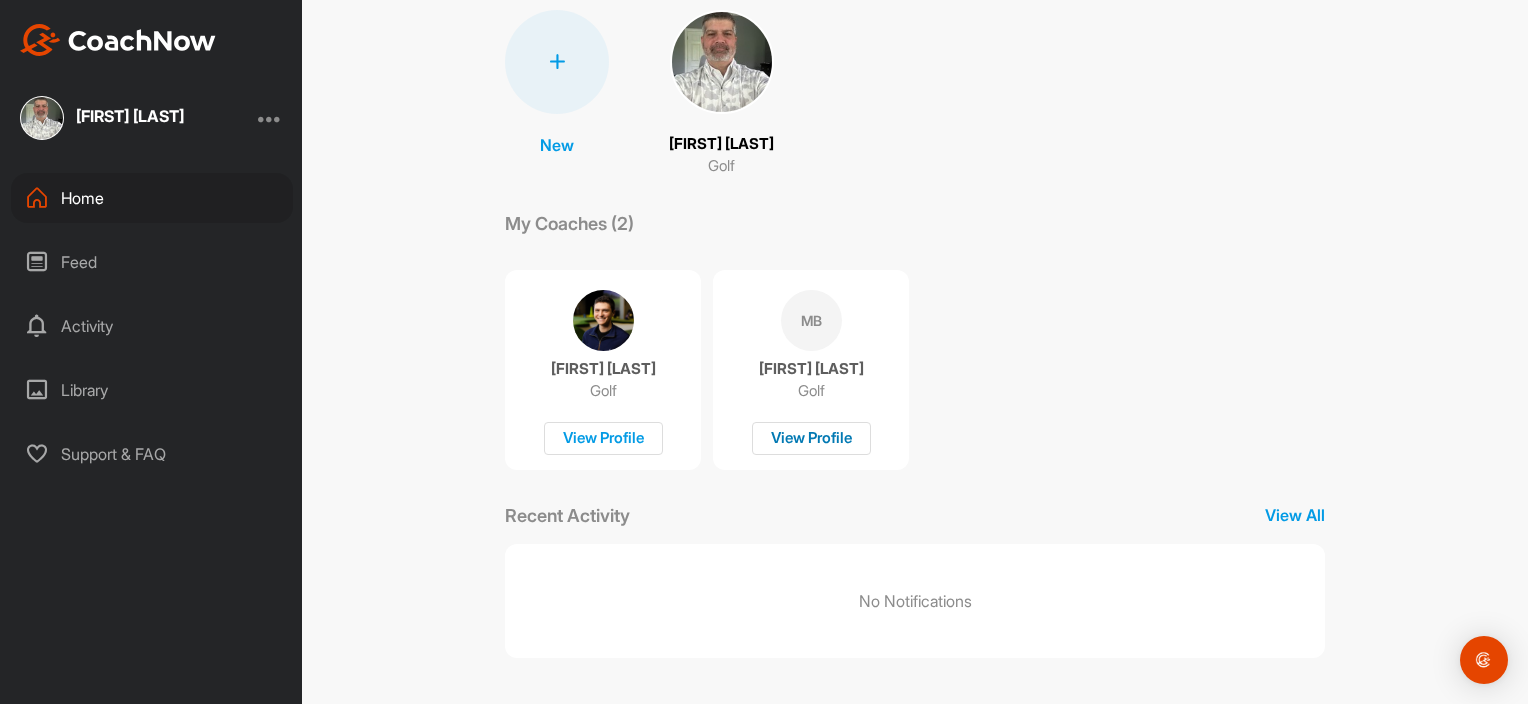 click on "View Profile" at bounding box center (811, 438) 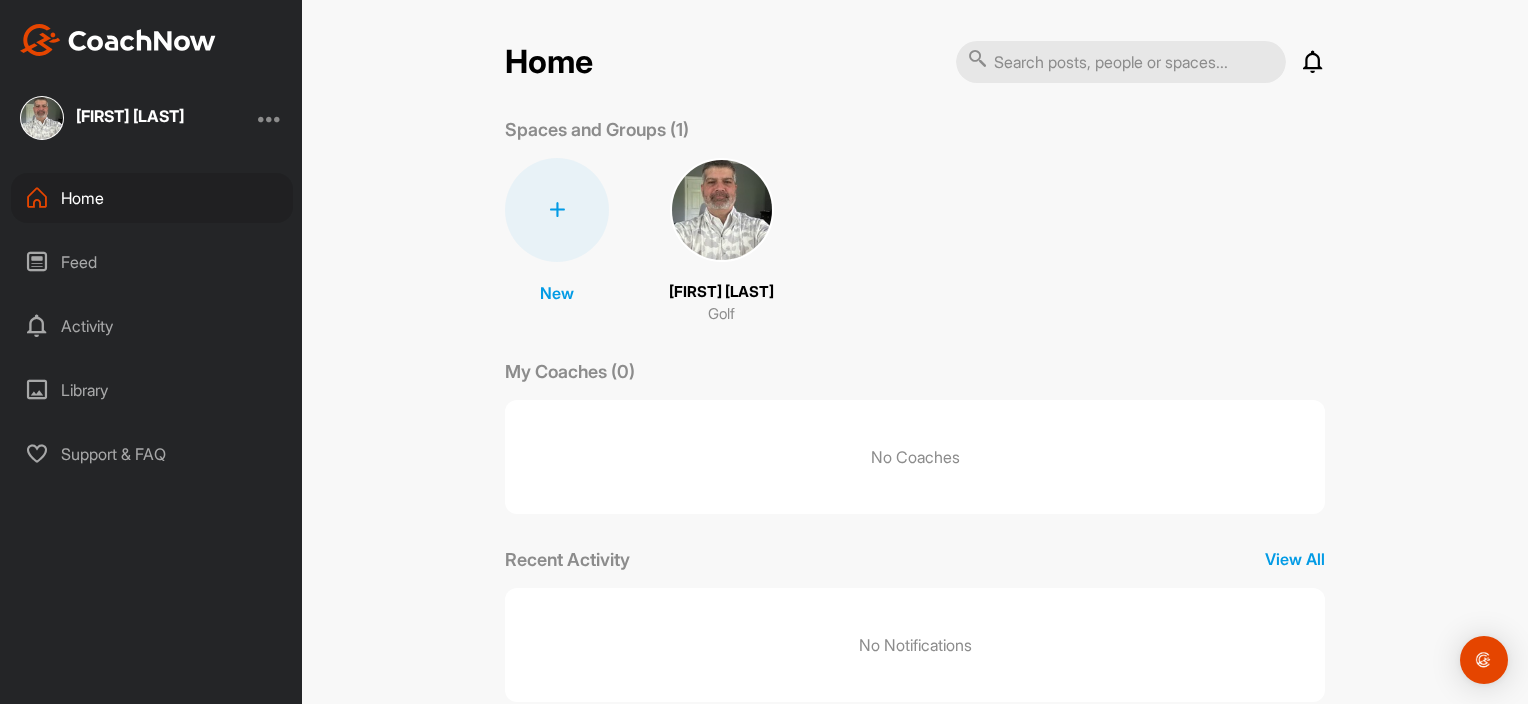scroll, scrollTop: 0, scrollLeft: 0, axis: both 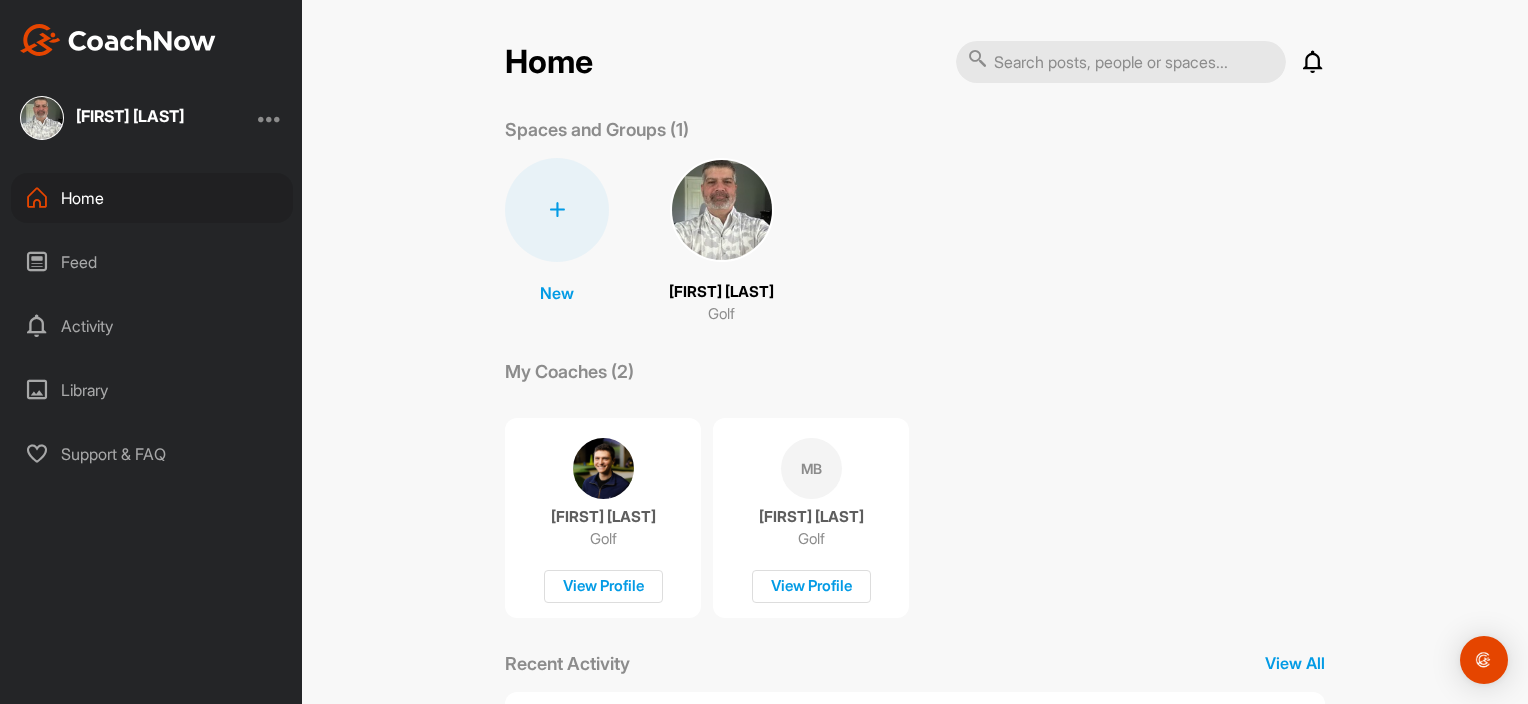 click on "Home" at bounding box center [152, 198] 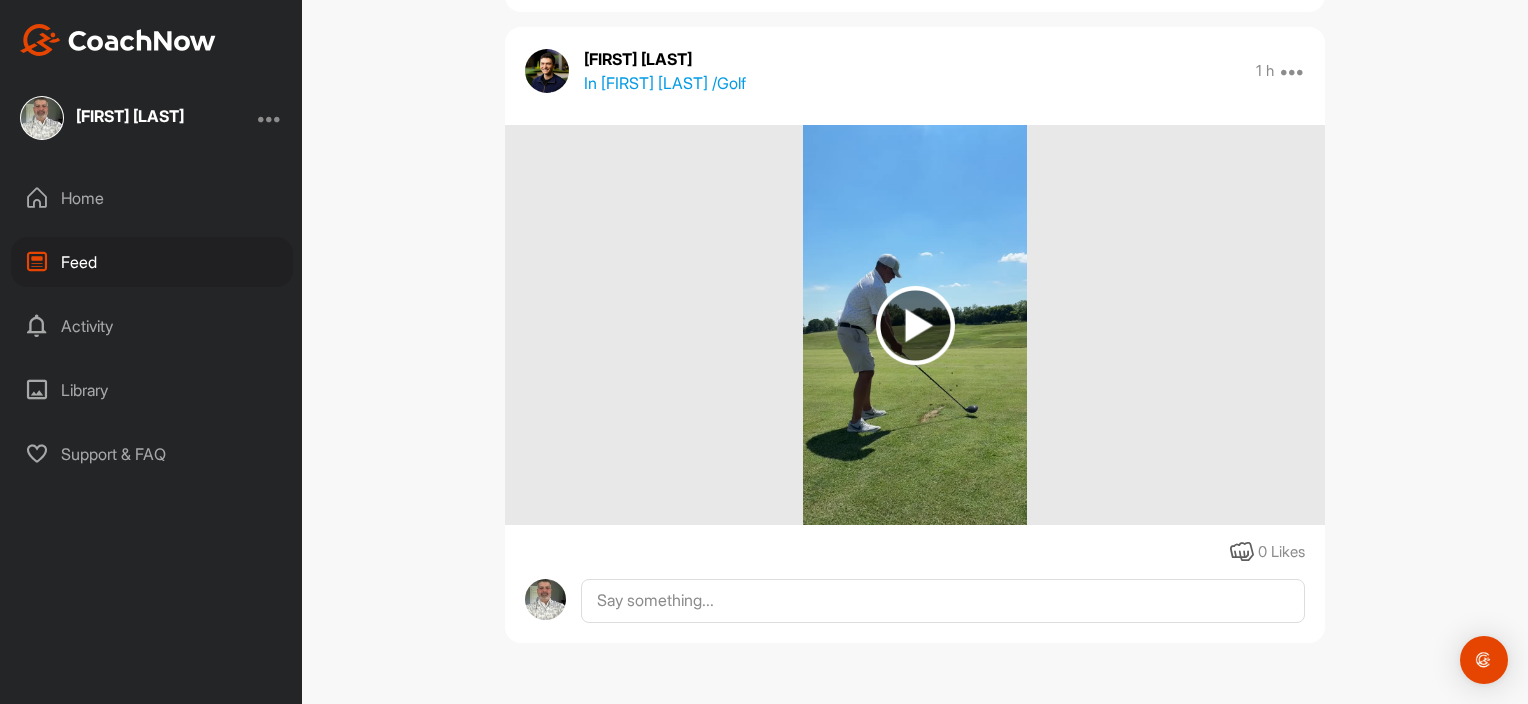 scroll, scrollTop: 982, scrollLeft: 0, axis: vertical 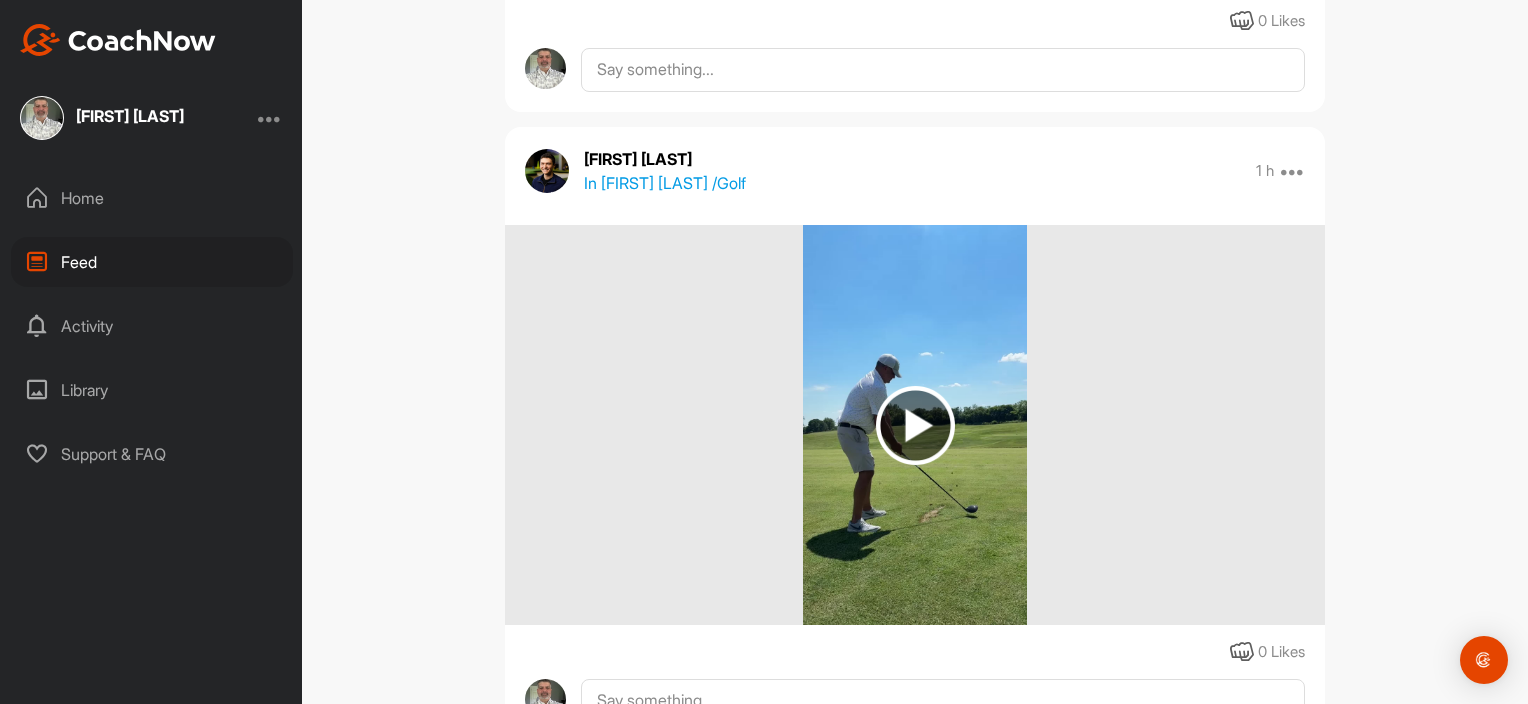 click at bounding box center [915, 425] 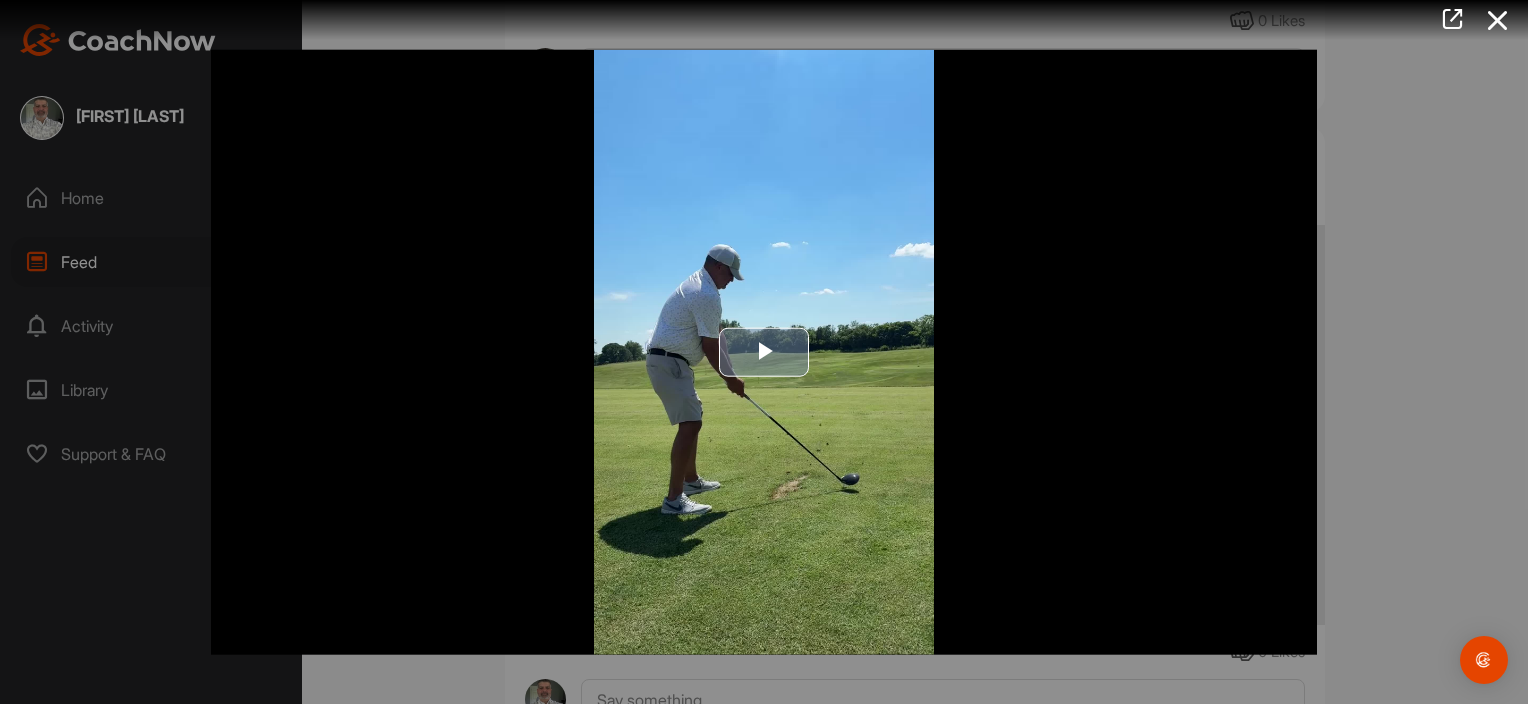 click at bounding box center (764, 352) 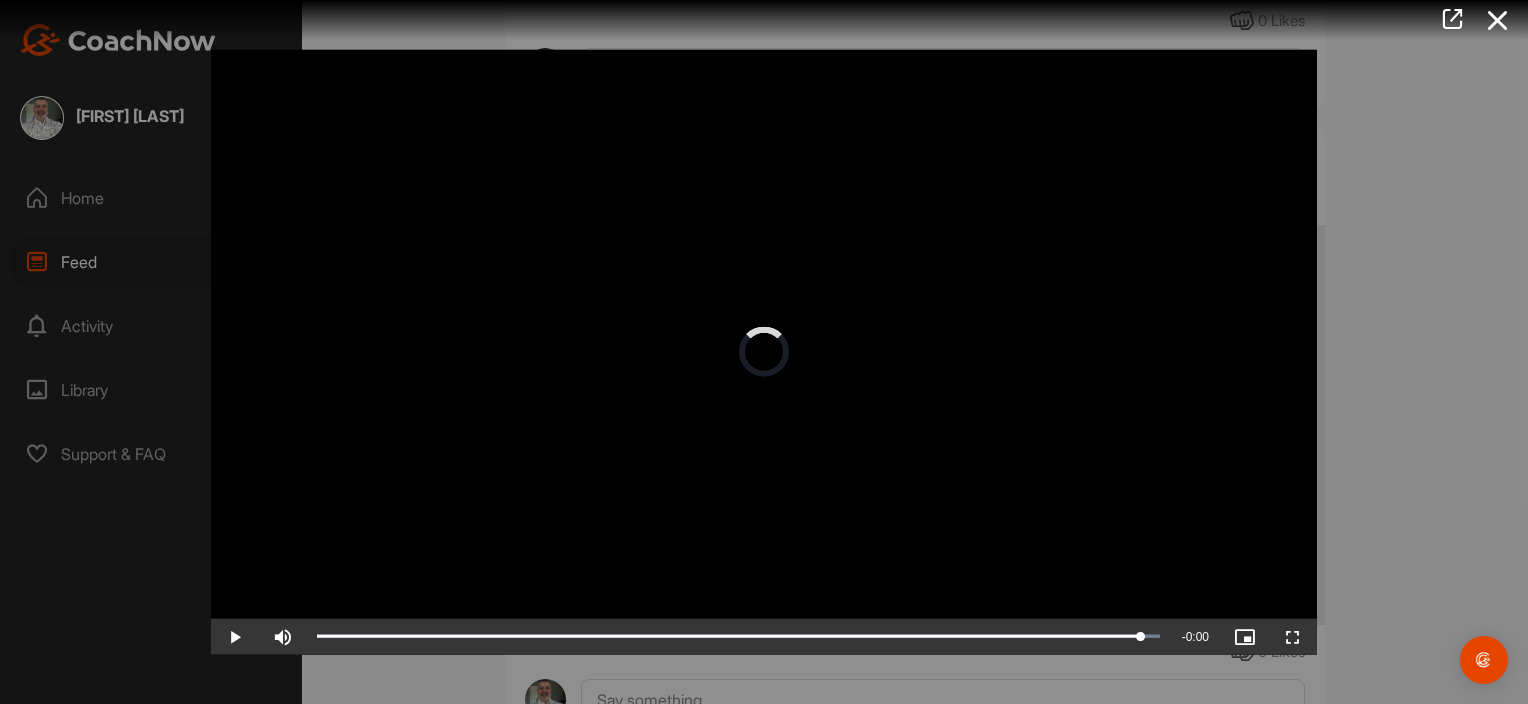 drag, startPoint x: 608, startPoint y: 628, endPoint x: 1182, endPoint y: 632, distance: 574.0139 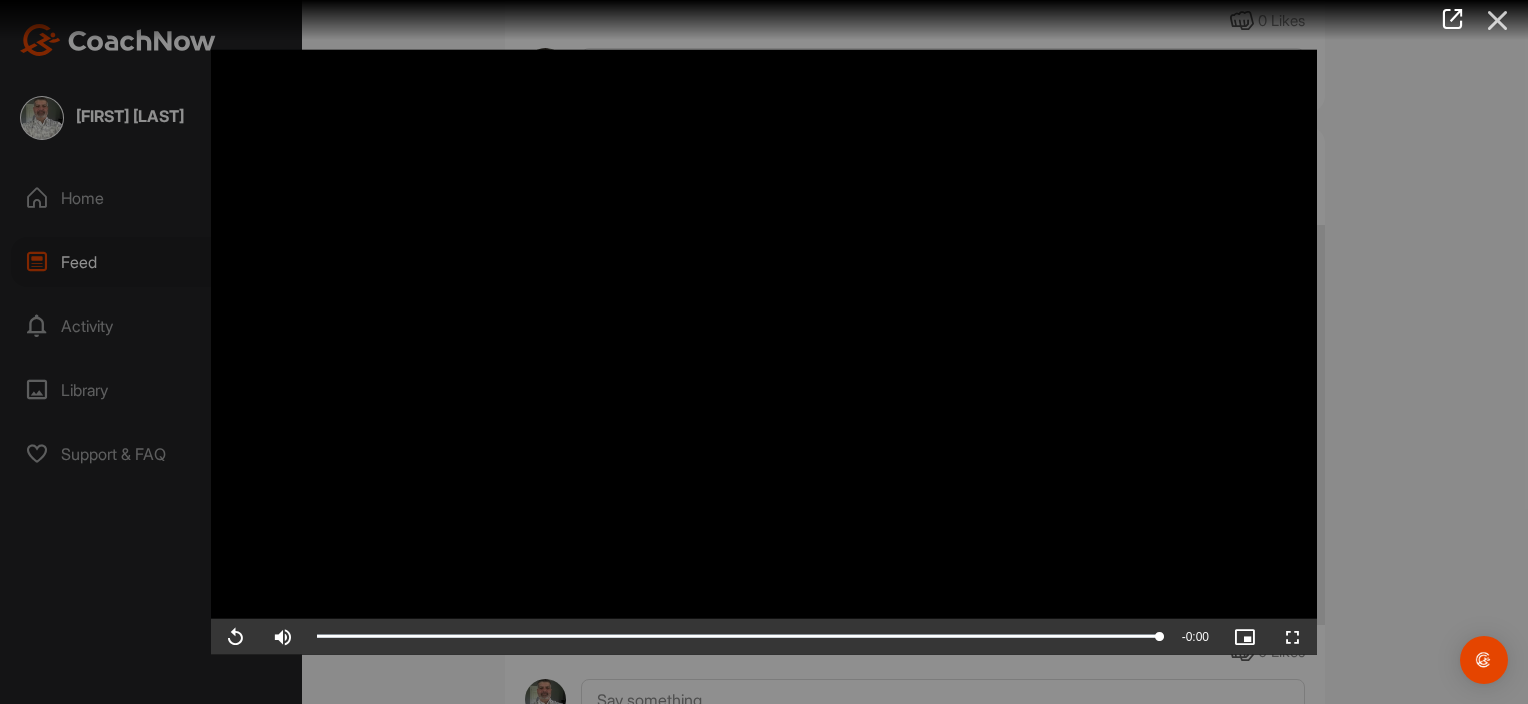 click at bounding box center (1498, 20) 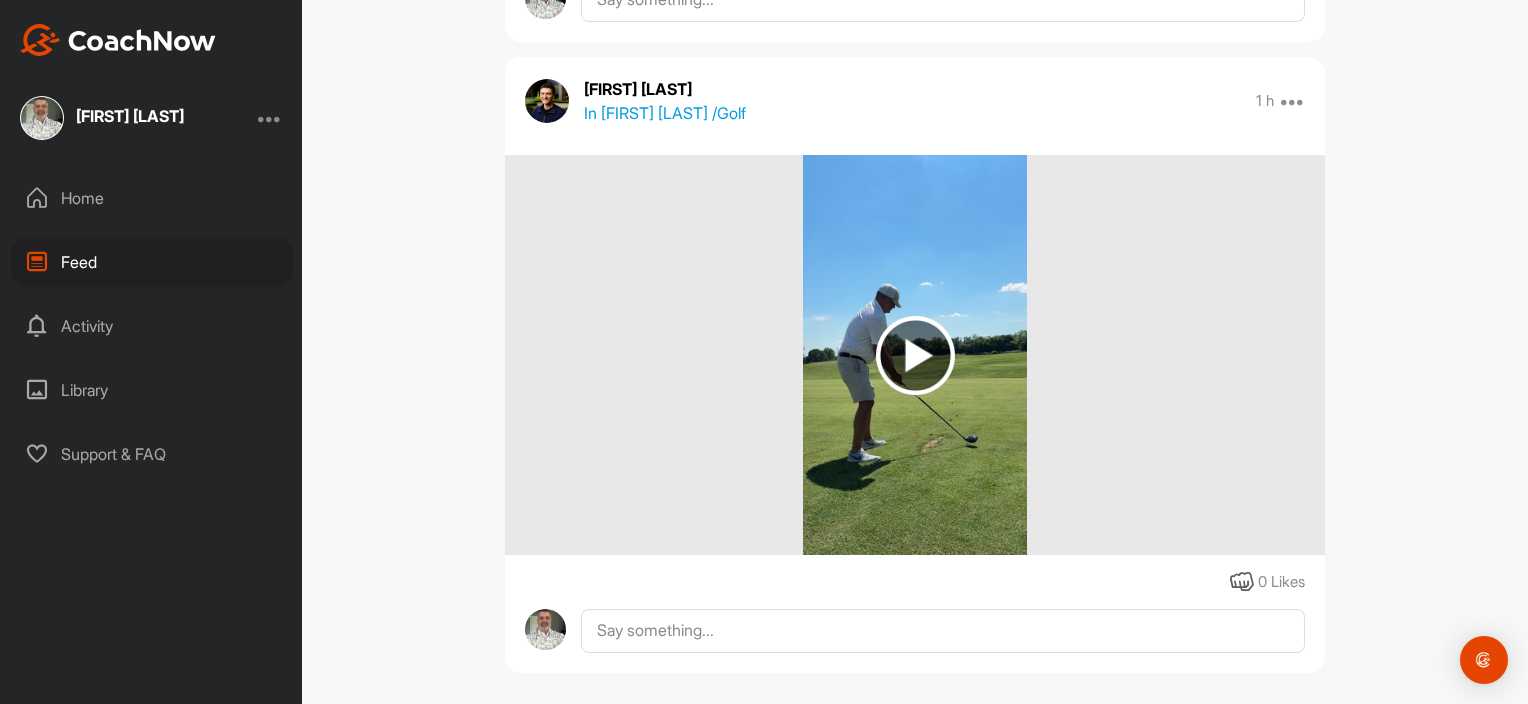 scroll, scrollTop: 1082, scrollLeft: 0, axis: vertical 